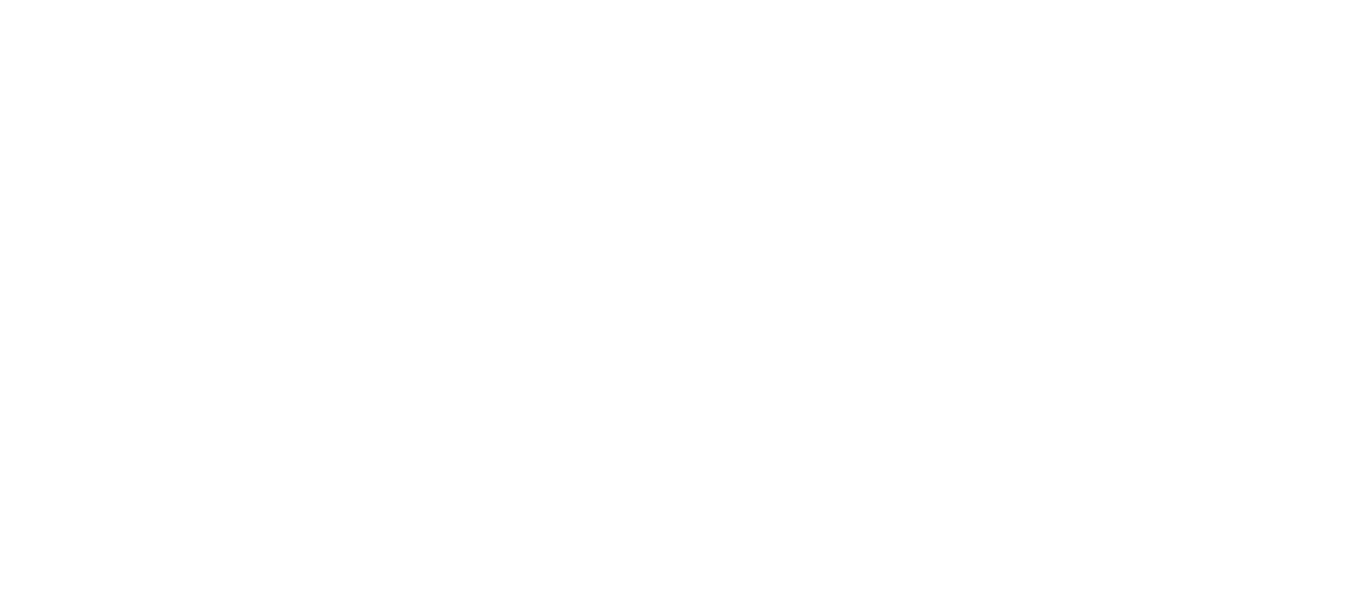scroll, scrollTop: 0, scrollLeft: 0, axis: both 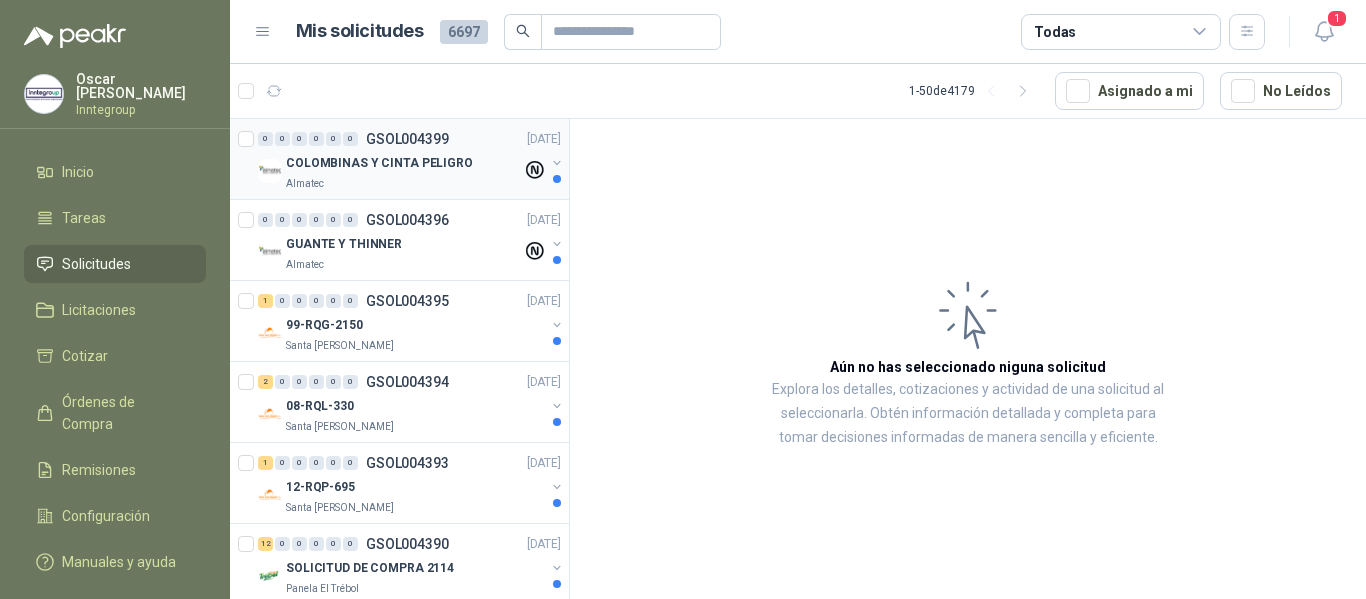 click on "Almatec" at bounding box center [404, 183] 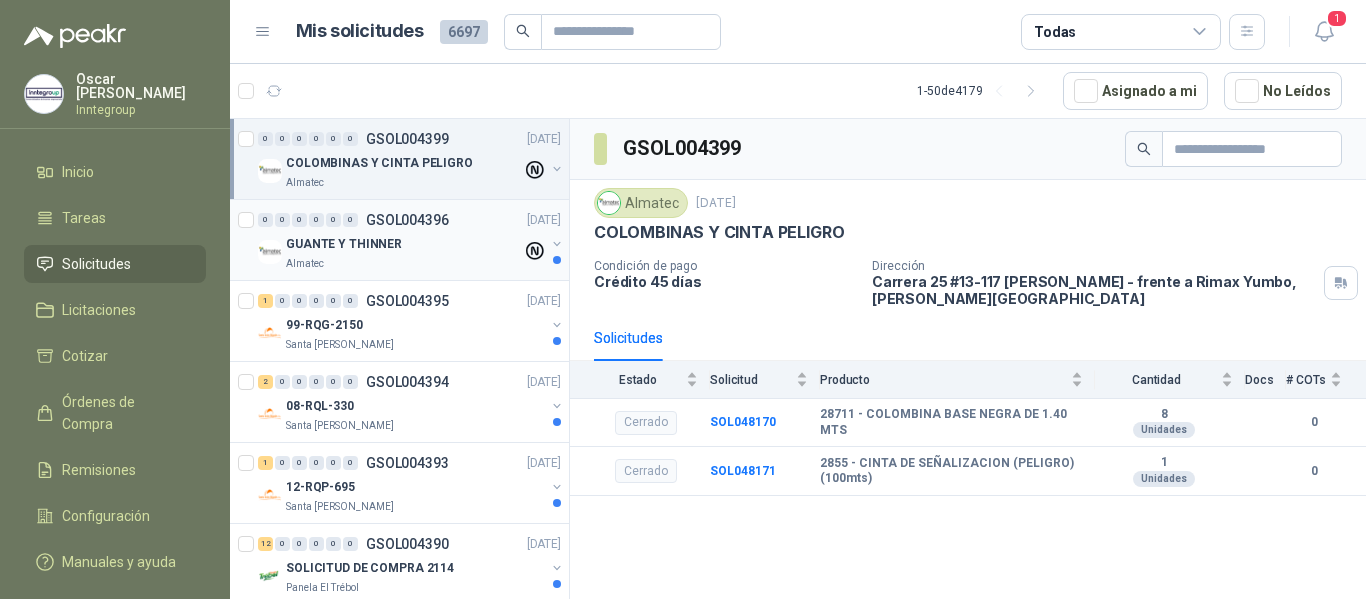 click on "Almatec" at bounding box center [404, 264] 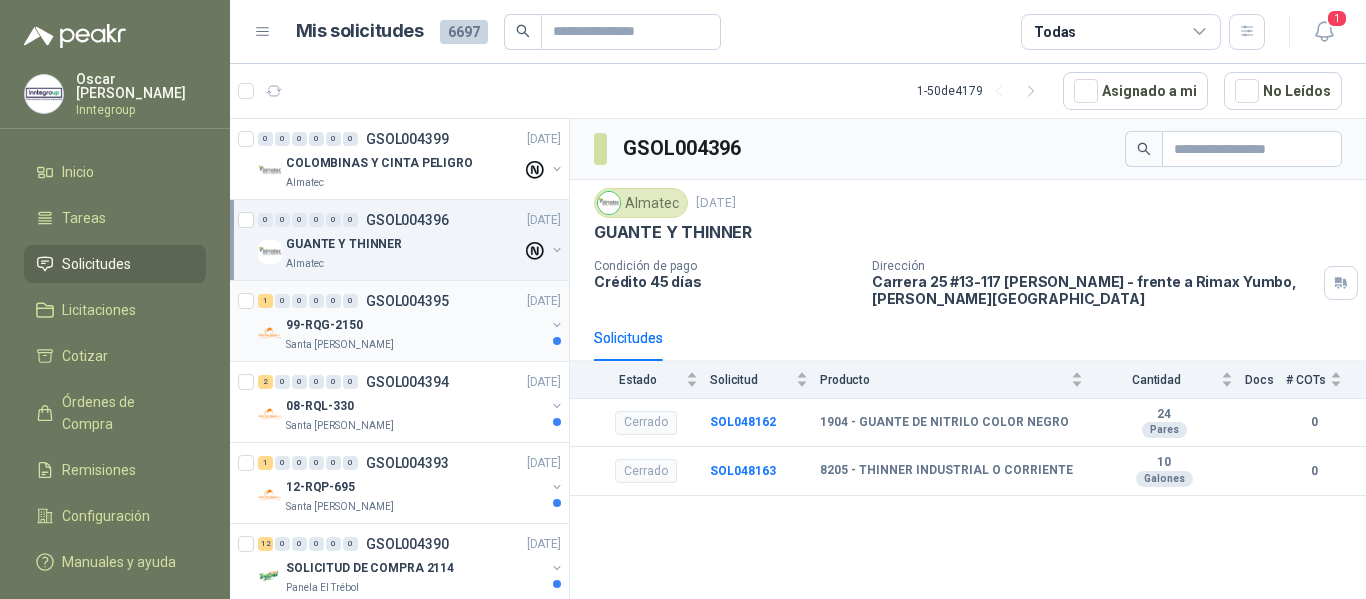 click on "99-RQG-2150" at bounding box center (415, 325) 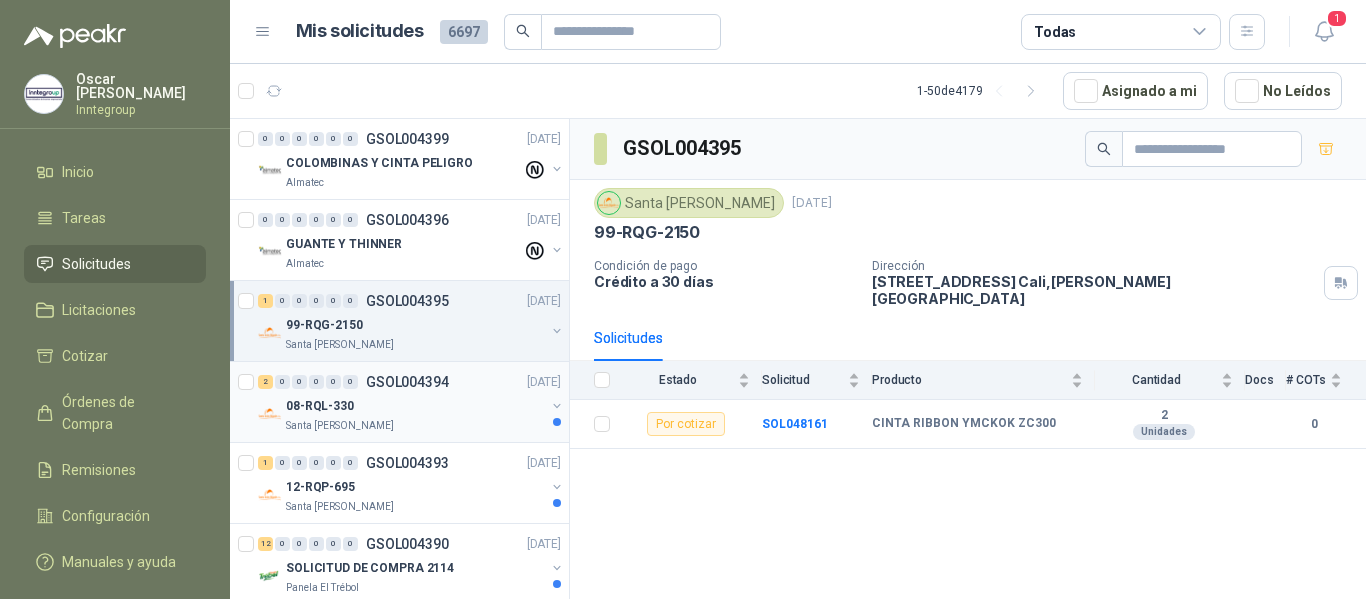 click on "08-RQL-330" at bounding box center (415, 406) 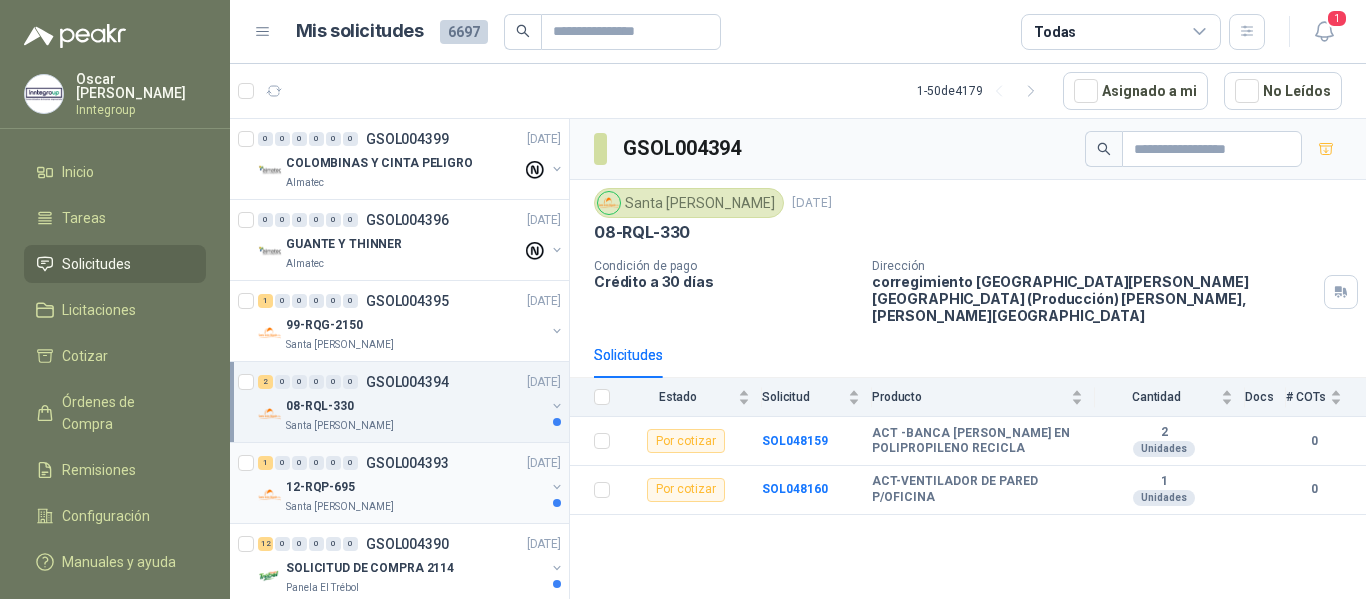 click on "1   0   0   0   0   0   GSOL004393 07/07/25" at bounding box center (411, 463) 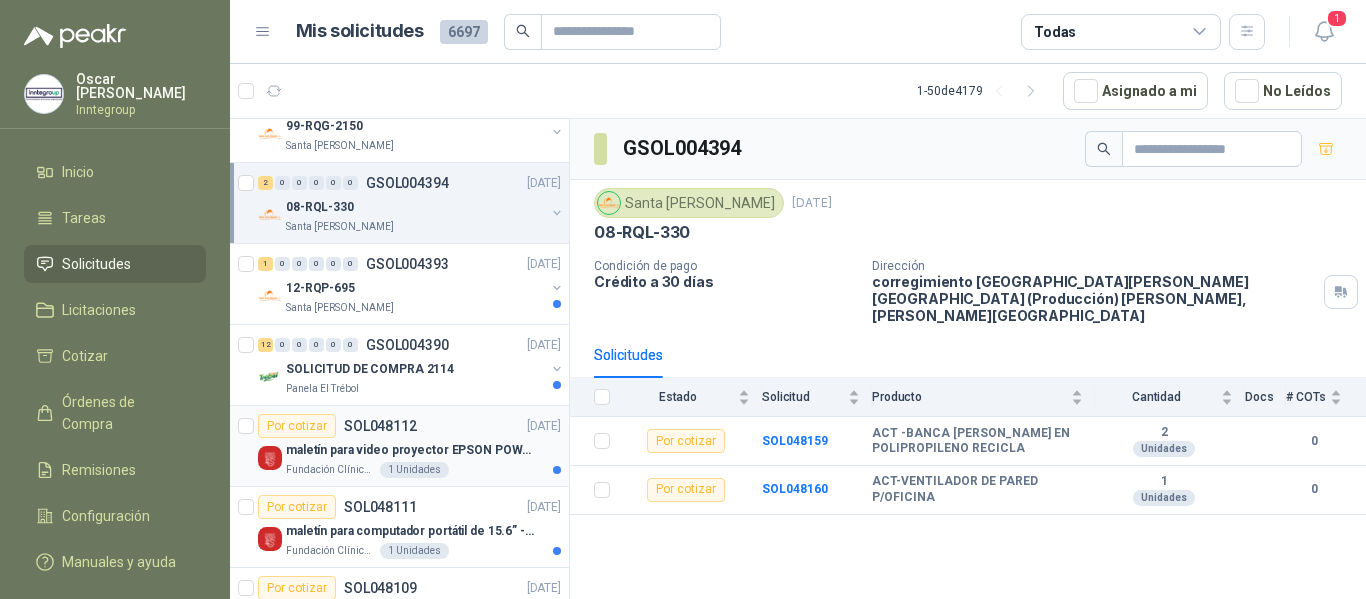 scroll, scrollTop: 200, scrollLeft: 0, axis: vertical 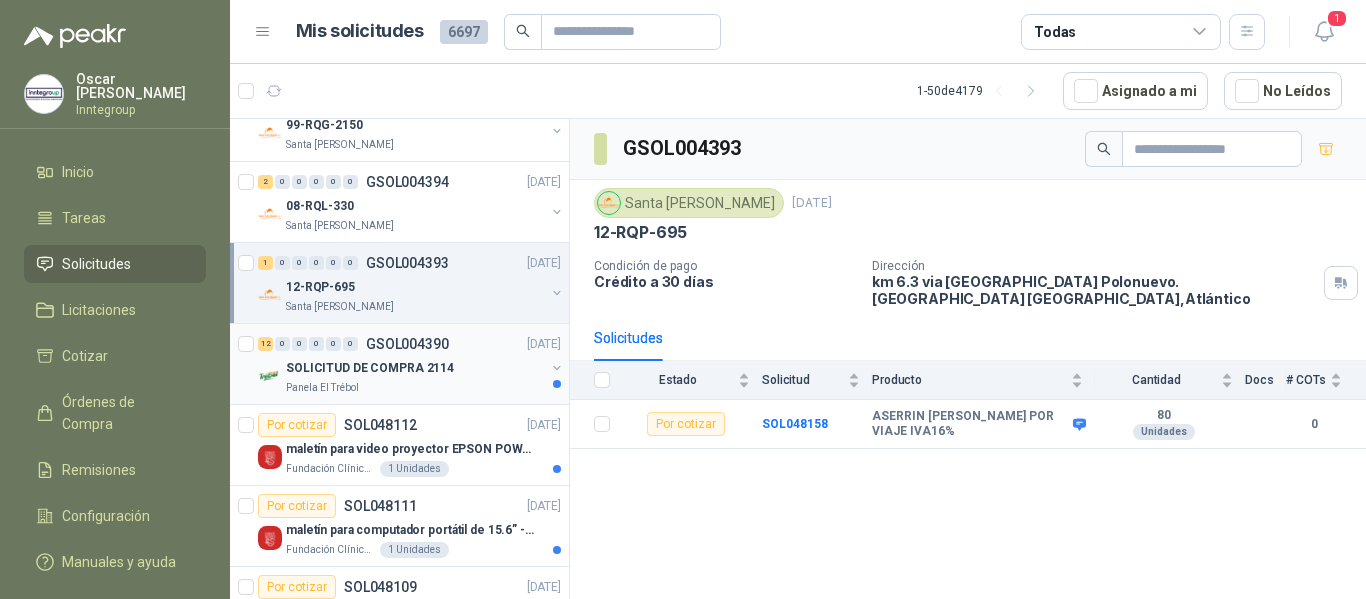 click on "12   0   0   0   0   0   GSOL004390 07/07/25   SOLICITUD DE COMPRA 2114 Panela El Trébol" at bounding box center (411, 364) 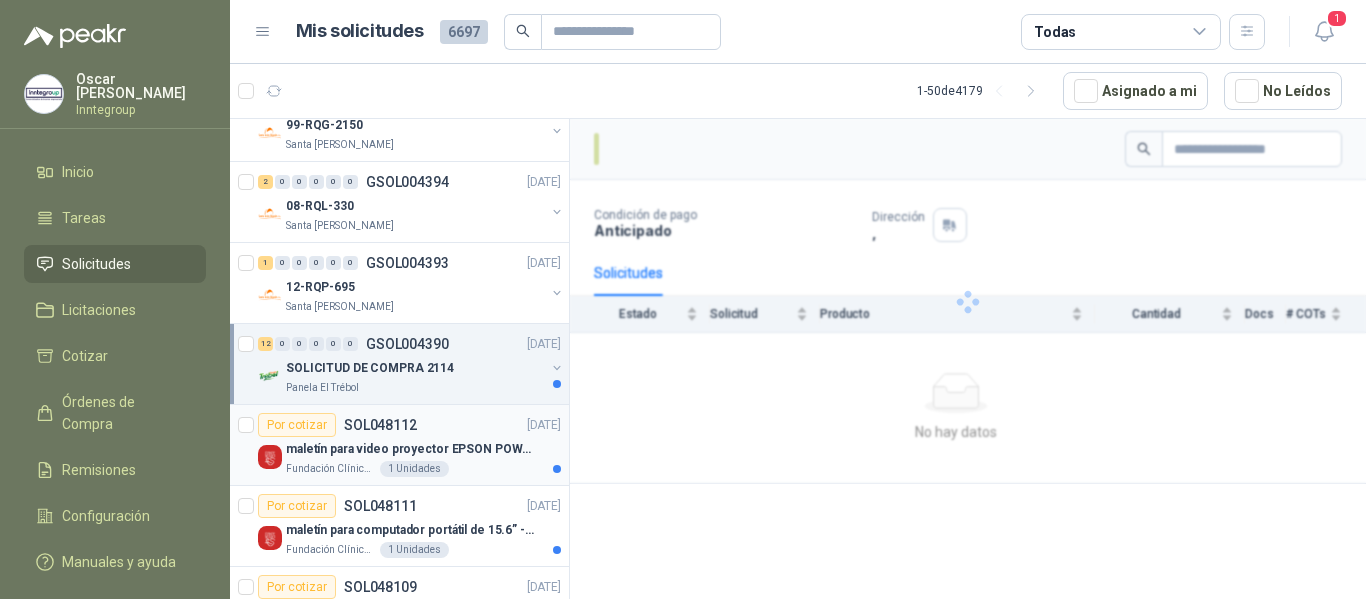 click on "maletín para video proyector  EPSON POWER LITE E20 (30 cm x [DOMAIN_NAME] x 9.1 cm ) y peso (2.7 km)" at bounding box center [410, 449] 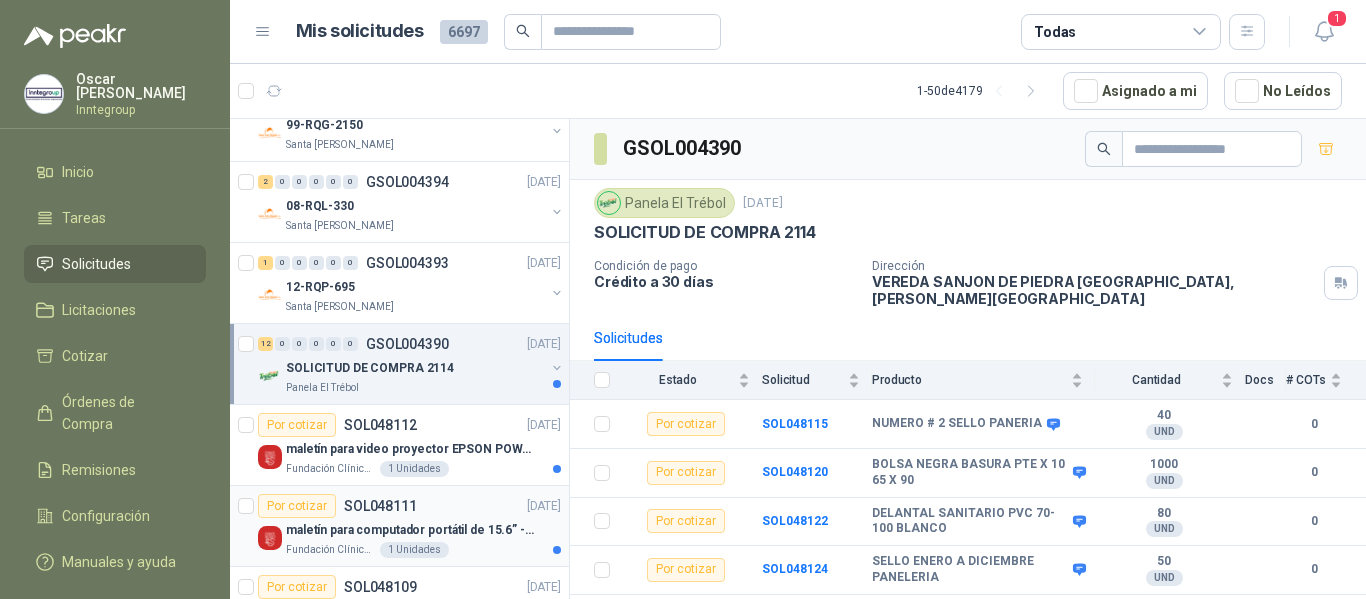 click on "maletín para computador portátil de 15.6” - 16”." at bounding box center (410, 530) 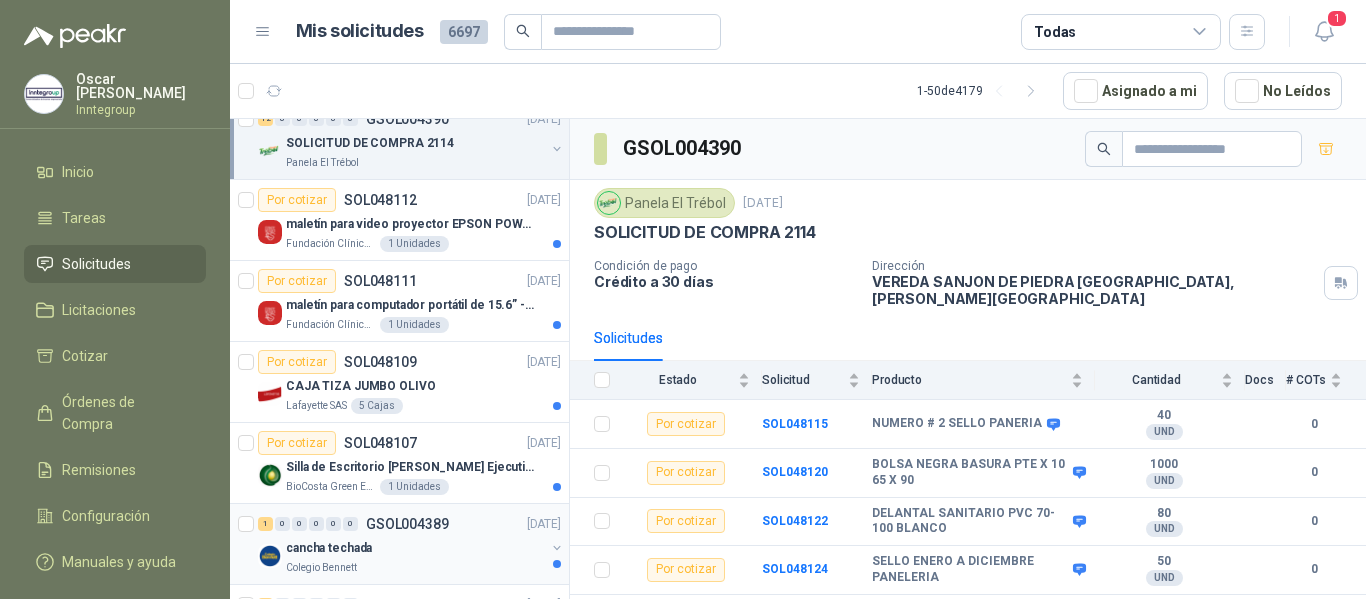 scroll, scrollTop: 500, scrollLeft: 0, axis: vertical 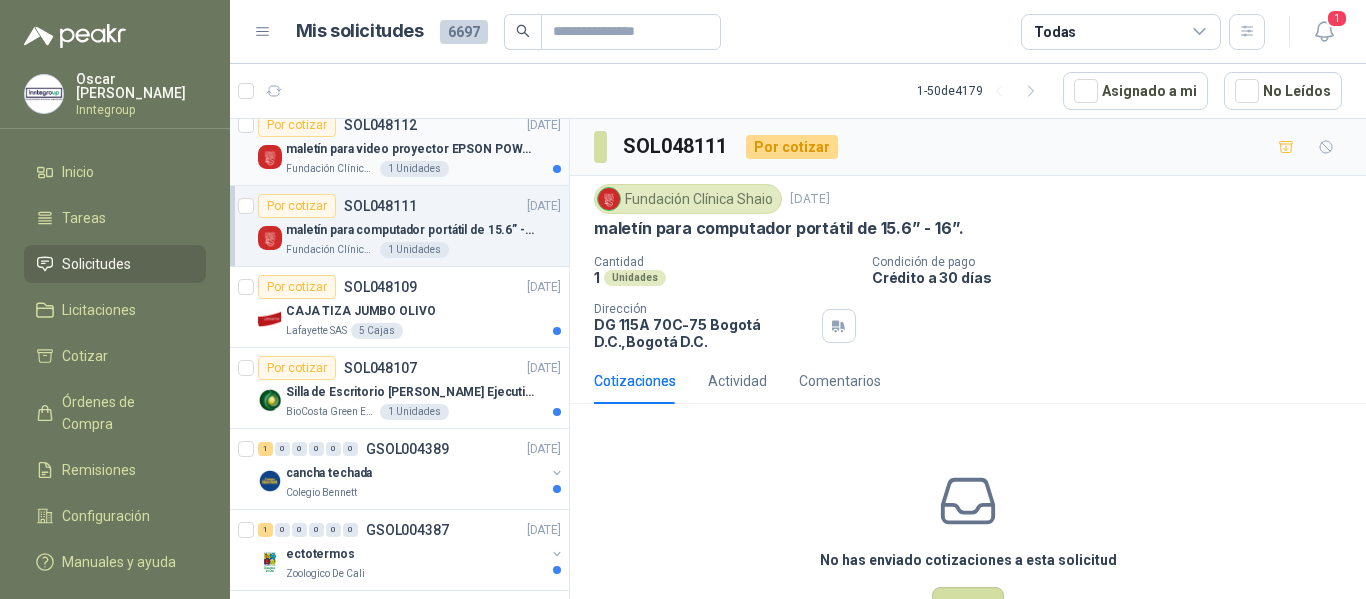 click on "Fundación Clínica Shaio 1   Unidades" at bounding box center (423, 169) 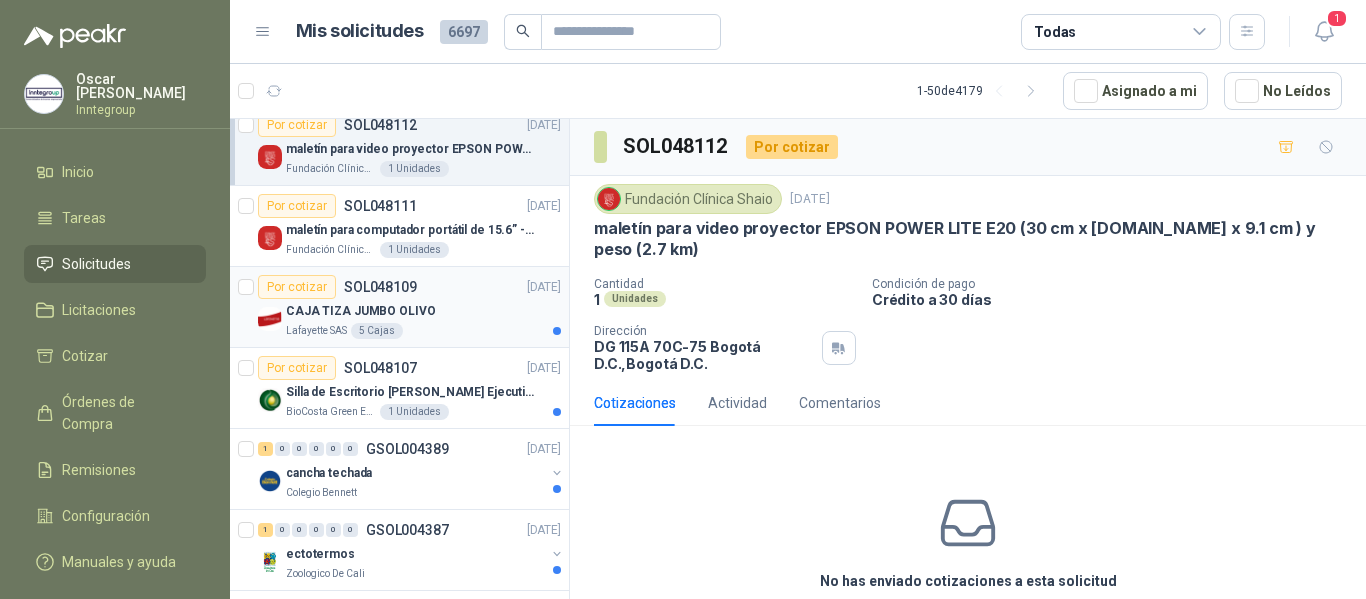 click on "Por cotizar SOL048109 07/07/25" at bounding box center [409, 287] 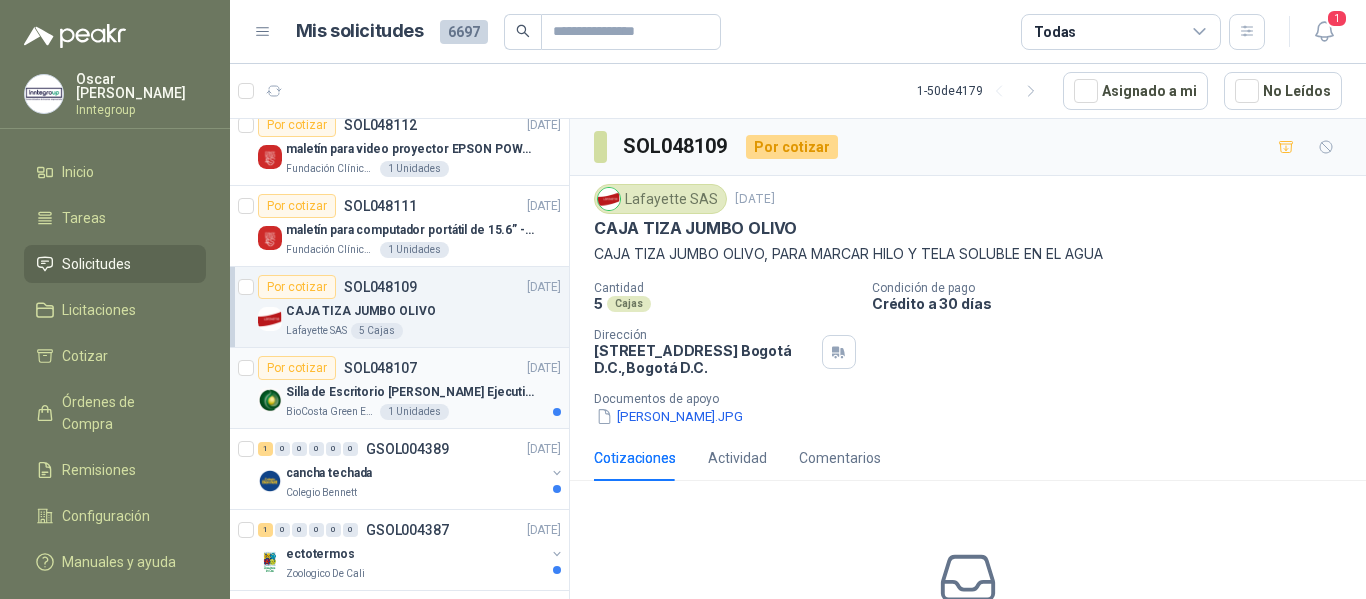 click on "Silla de Escritorio [PERSON_NAME] Ejecutiva Giratoria Negra con Base Cromada" at bounding box center [410, 392] 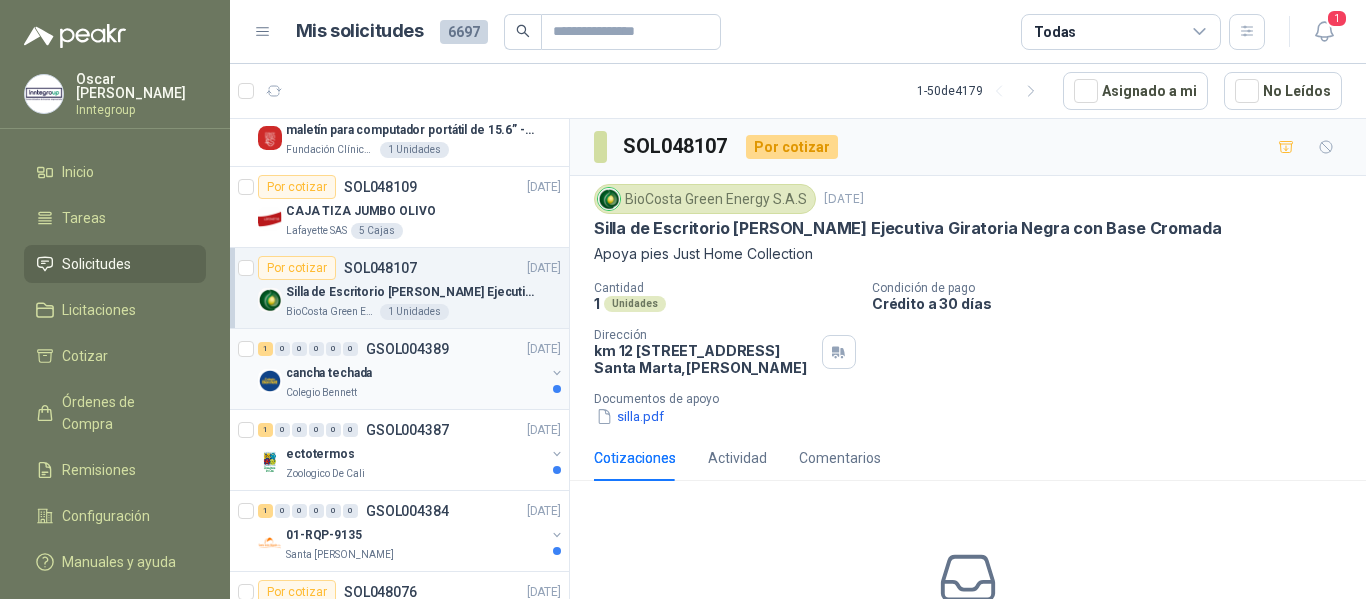 scroll, scrollTop: 700, scrollLeft: 0, axis: vertical 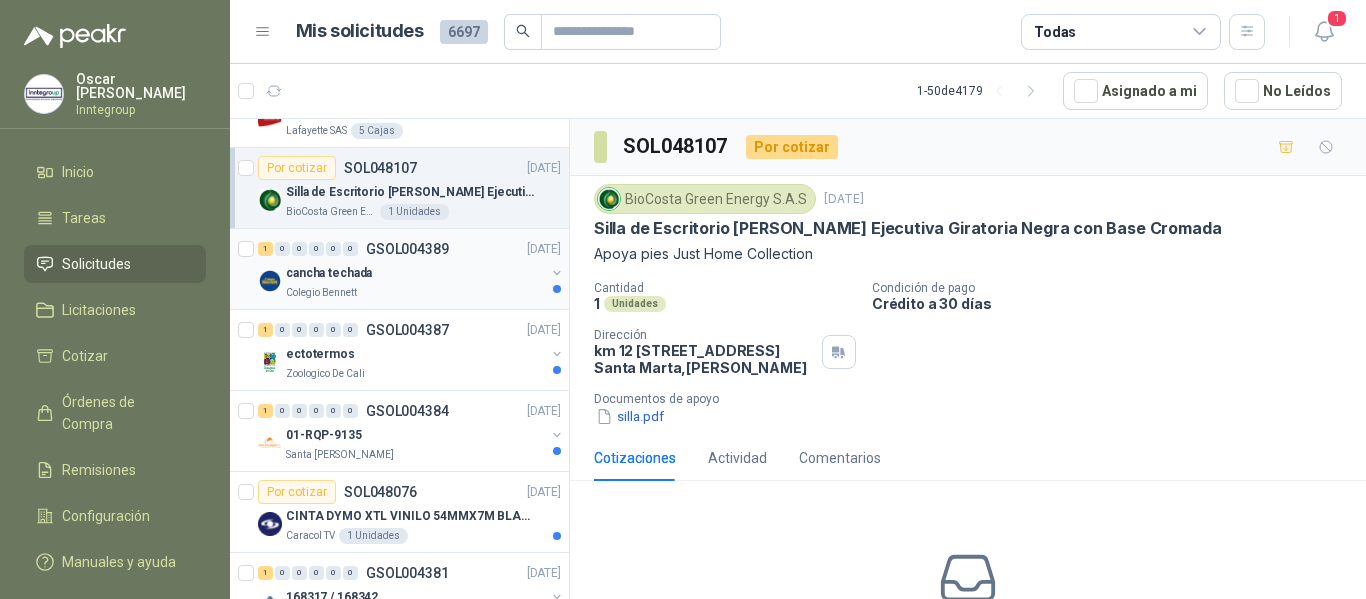 click on "1   0   0   0   0   0   GSOL004389 07/07/25" at bounding box center [411, 249] 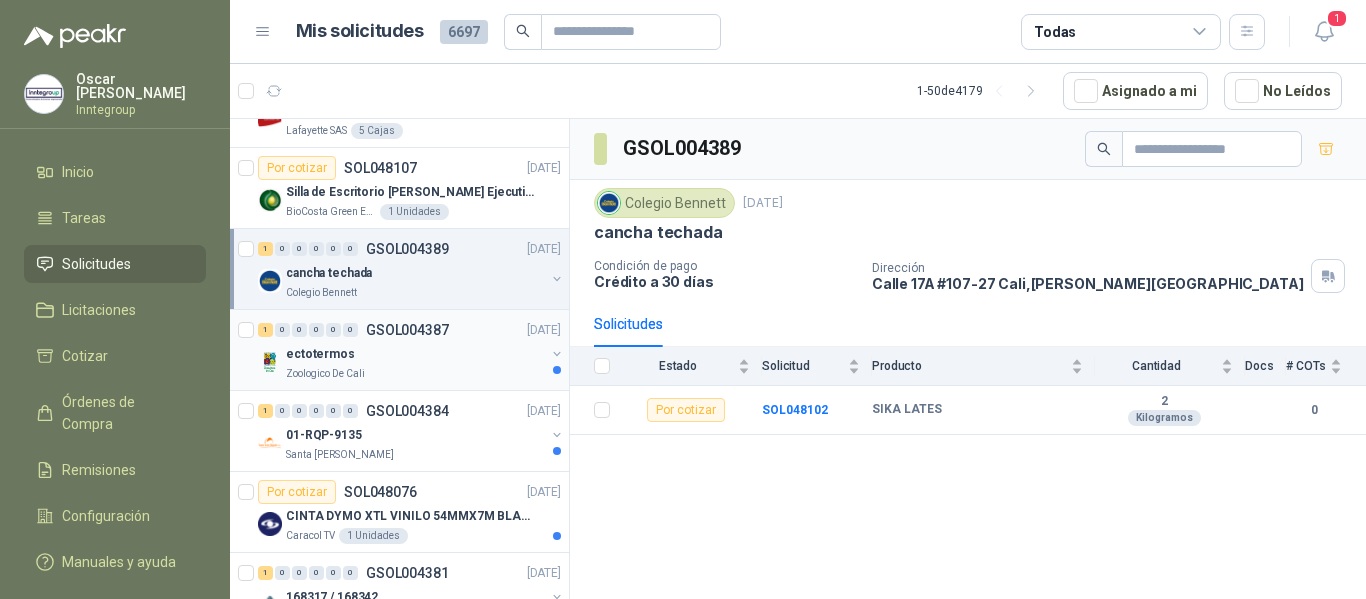 click on "ectotermos" at bounding box center (415, 354) 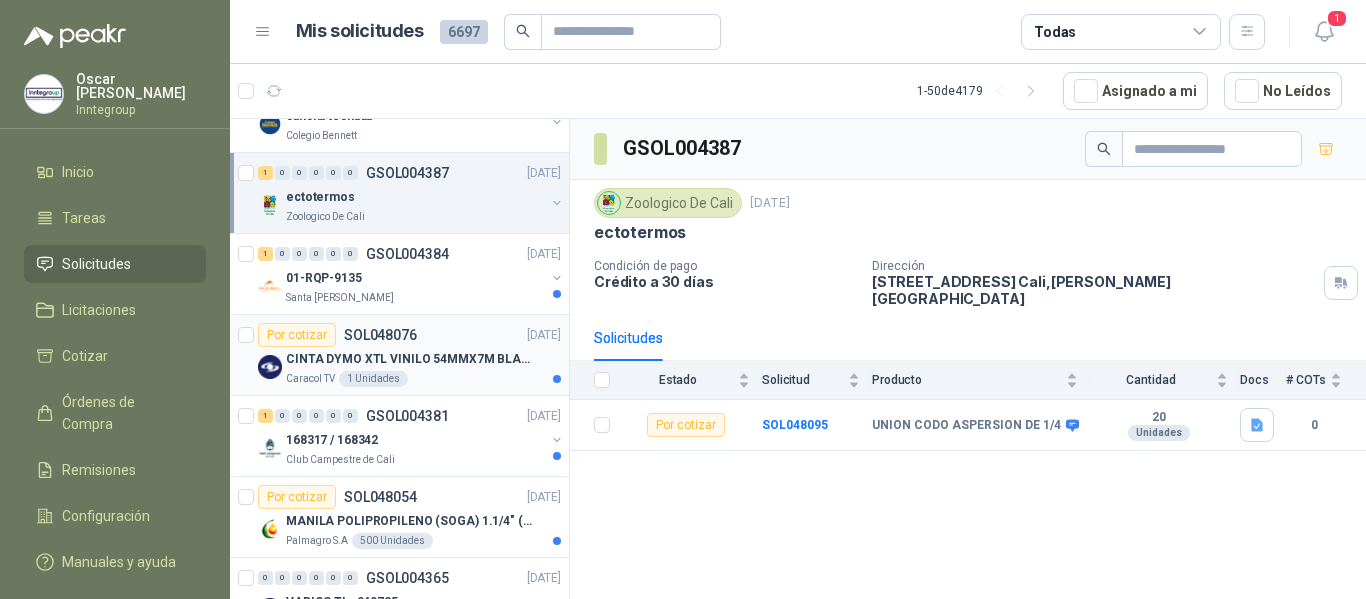 scroll, scrollTop: 900, scrollLeft: 0, axis: vertical 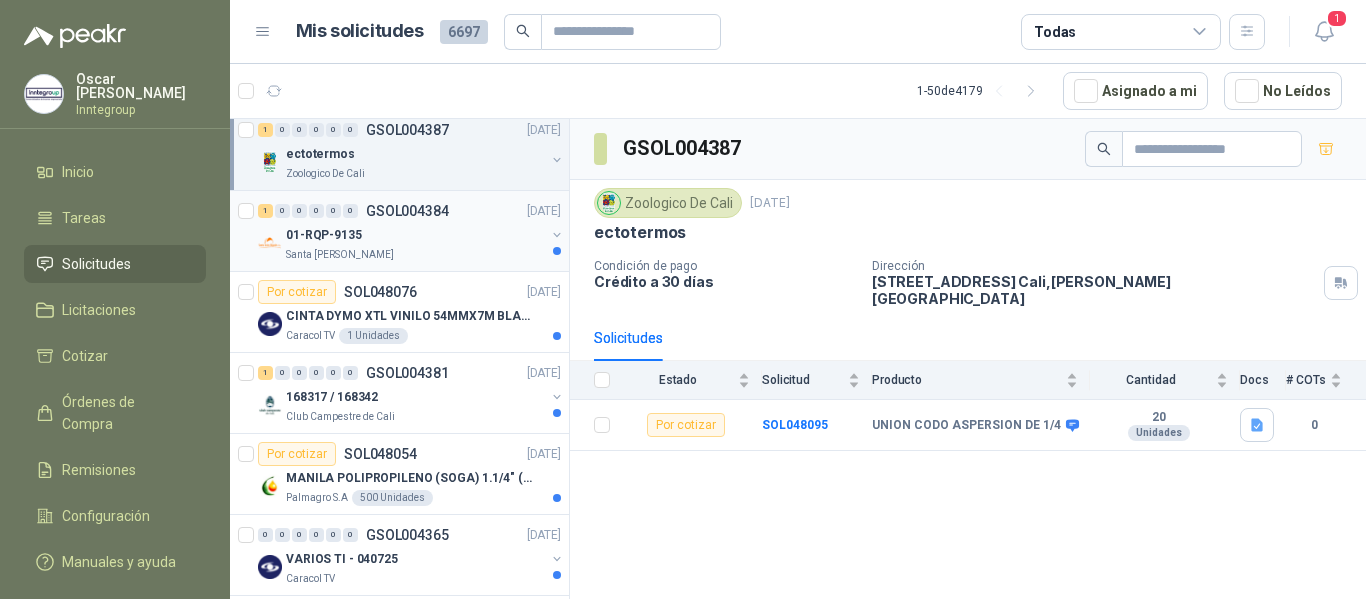 click on "Santa [PERSON_NAME]" at bounding box center [415, 255] 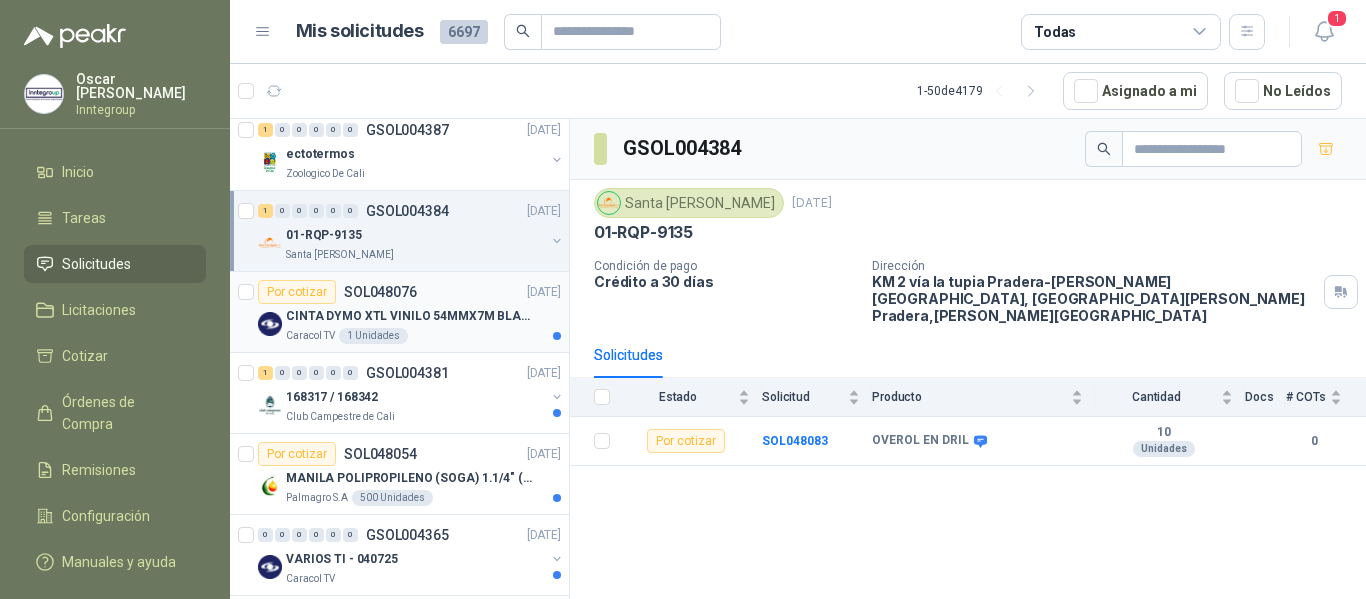click on "Caracol TV 1   Unidades" at bounding box center [423, 336] 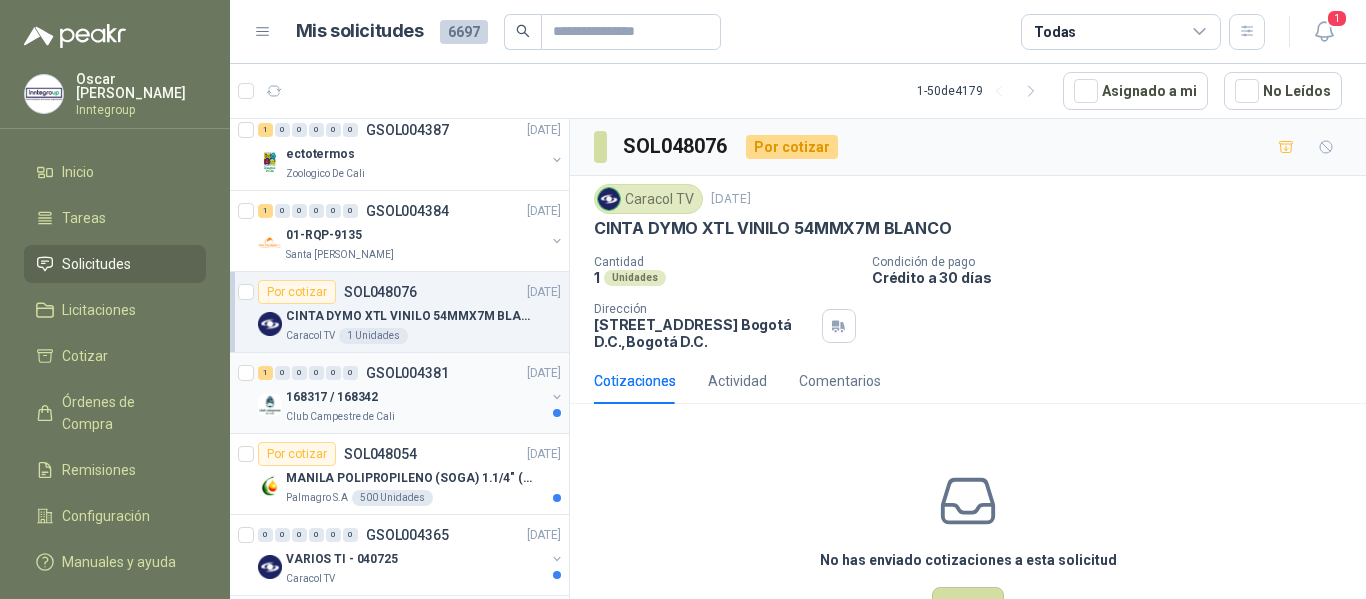 click on "168317 / 168342" at bounding box center (415, 397) 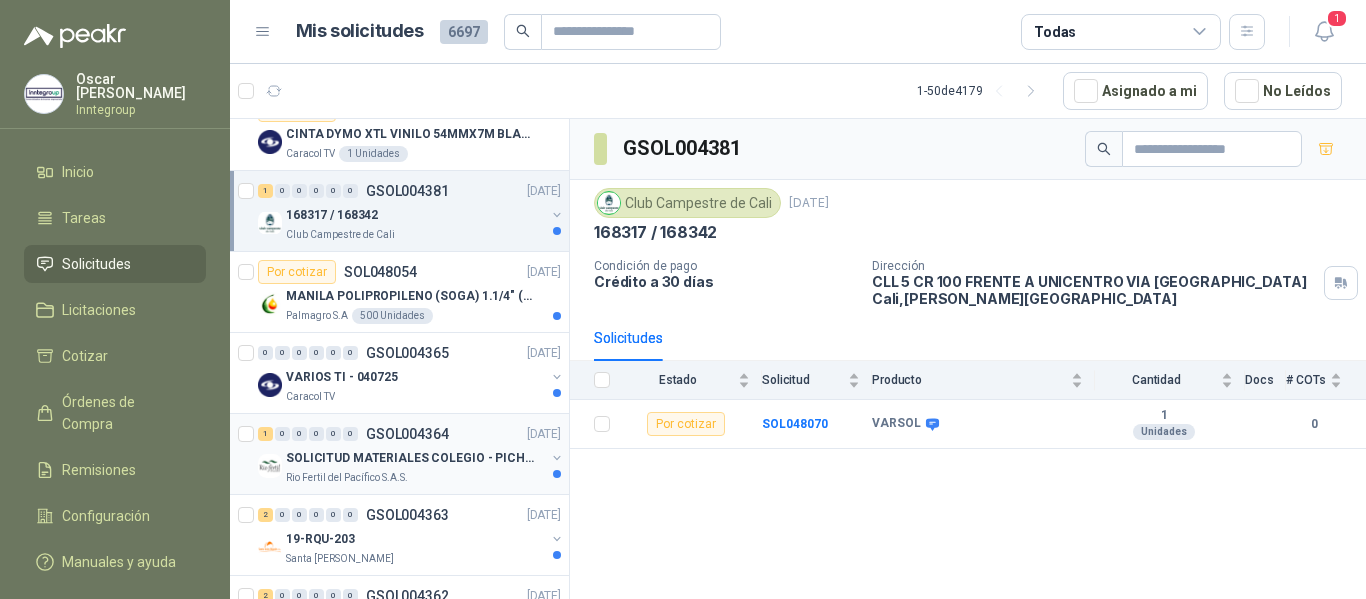 scroll, scrollTop: 1100, scrollLeft: 0, axis: vertical 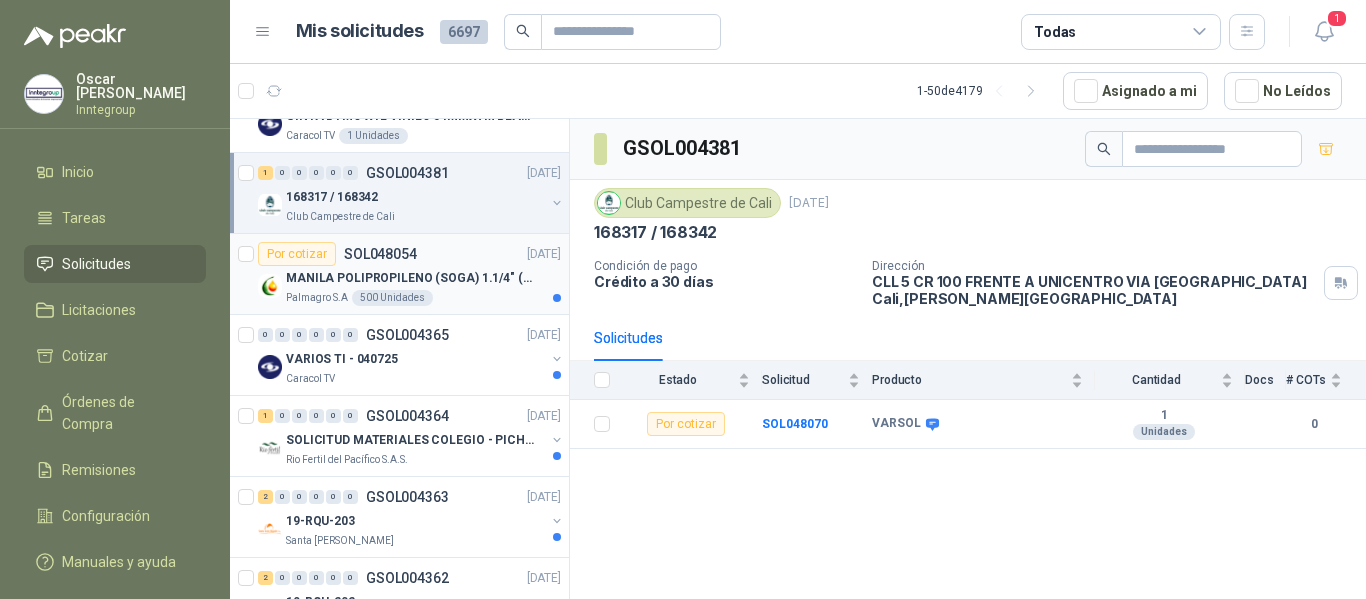 click on "MANILA POLIPROPILENO (SOGA) 1.1/4" (32MM) marca tesicol" at bounding box center [410, 278] 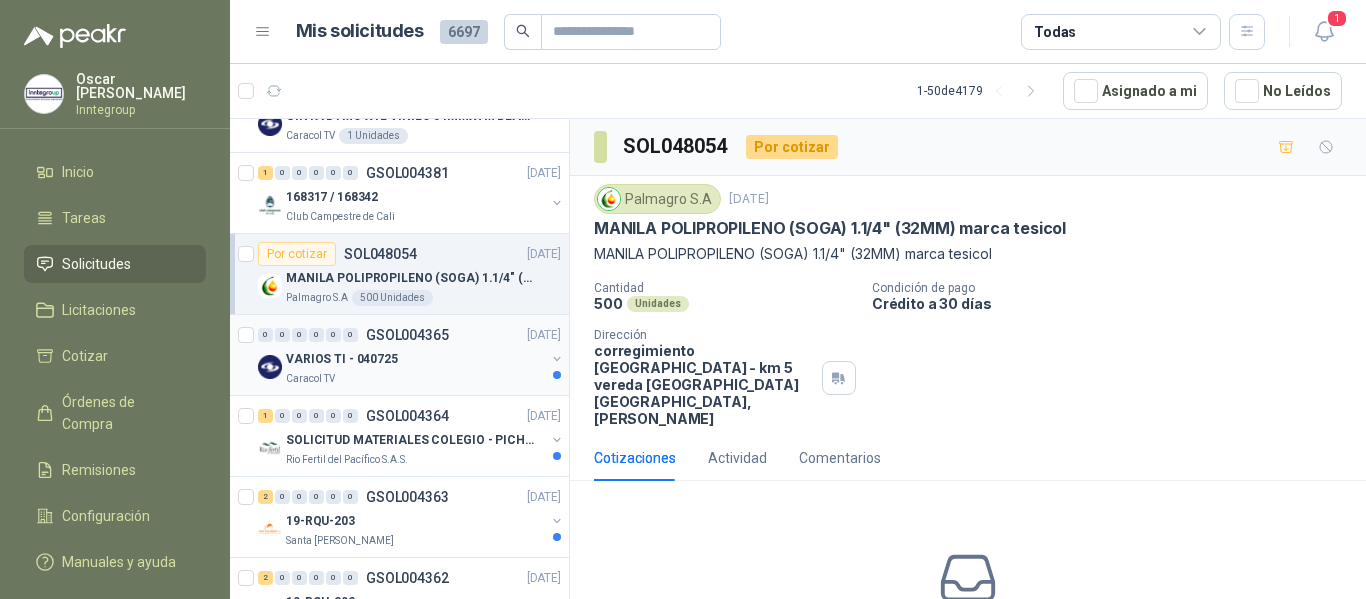 click on "VARIOS TI - 040725" at bounding box center (415, 359) 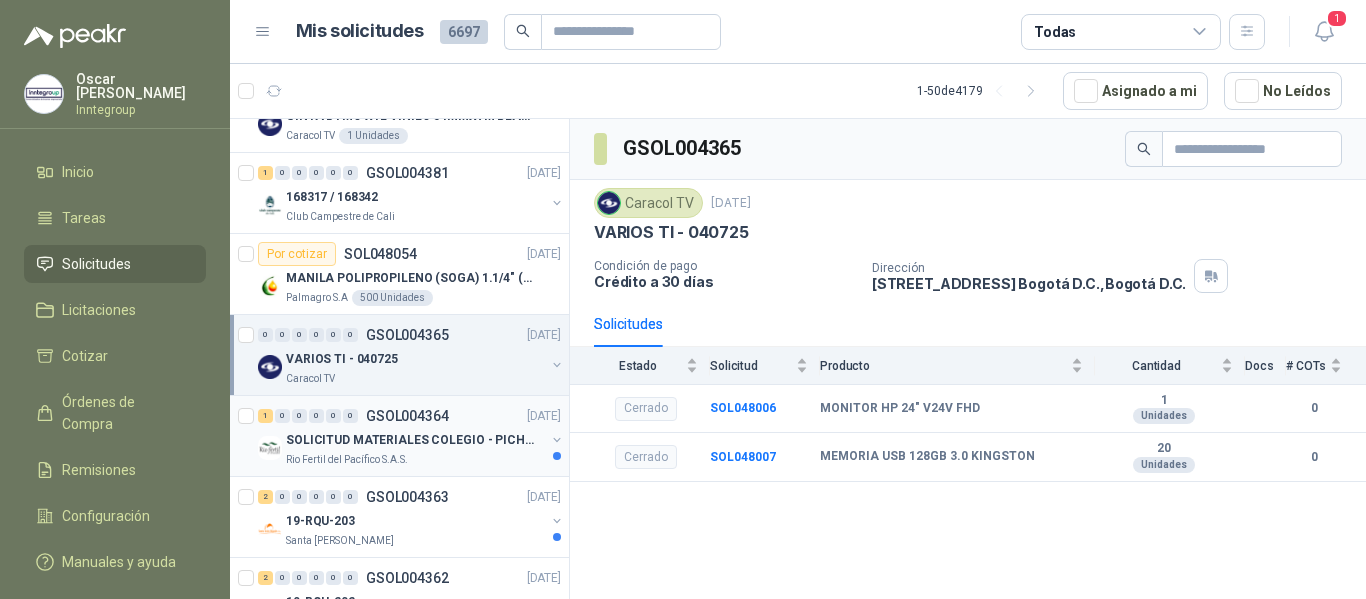click on "1   0   0   0   0   0   GSOL004364 04/07/25" at bounding box center [411, 416] 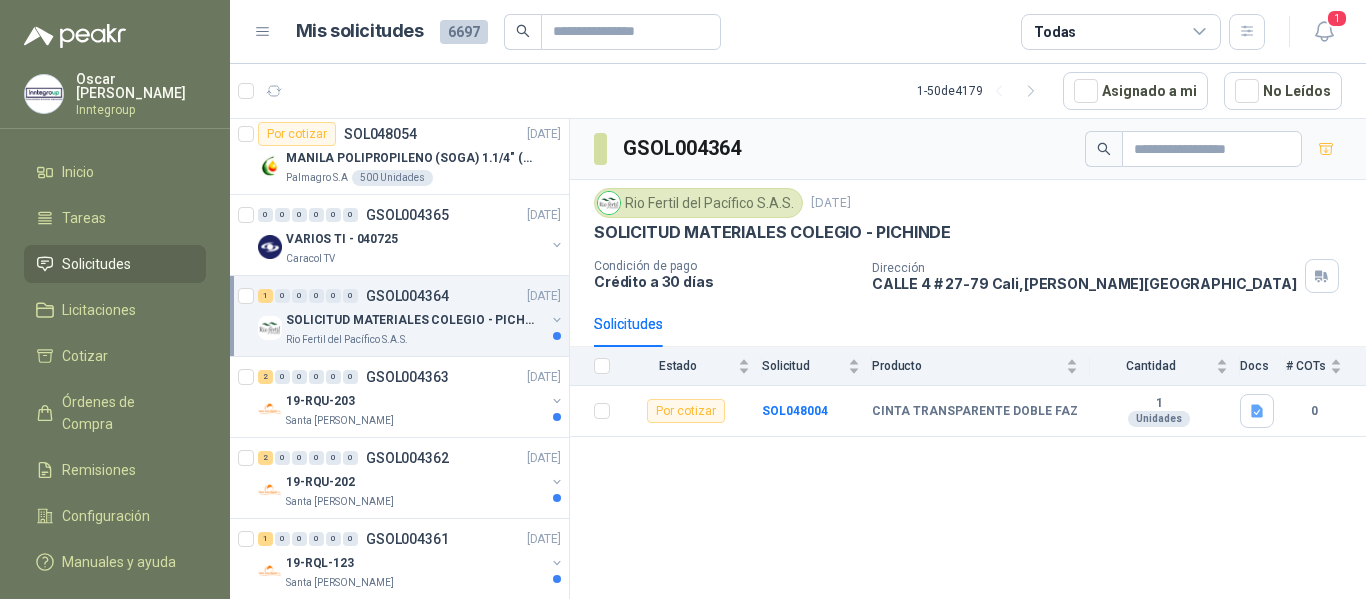 scroll, scrollTop: 1300, scrollLeft: 0, axis: vertical 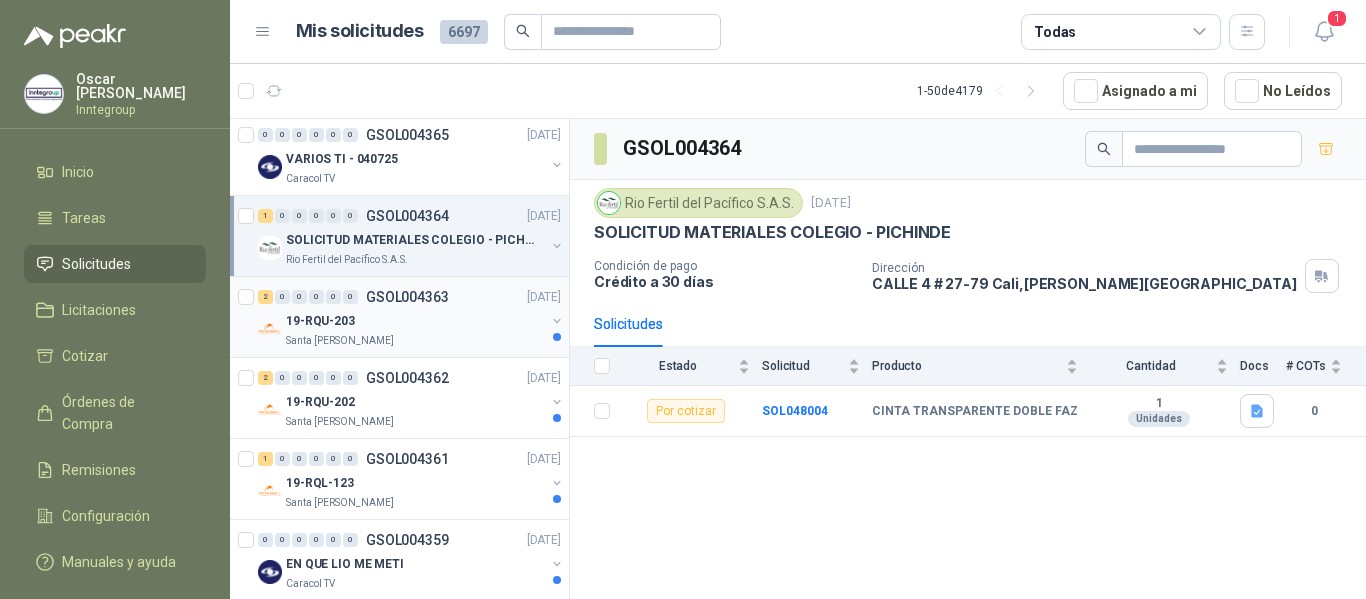 click on "2   0   0   0   0   0   GSOL004363 04/07/25" at bounding box center [411, 297] 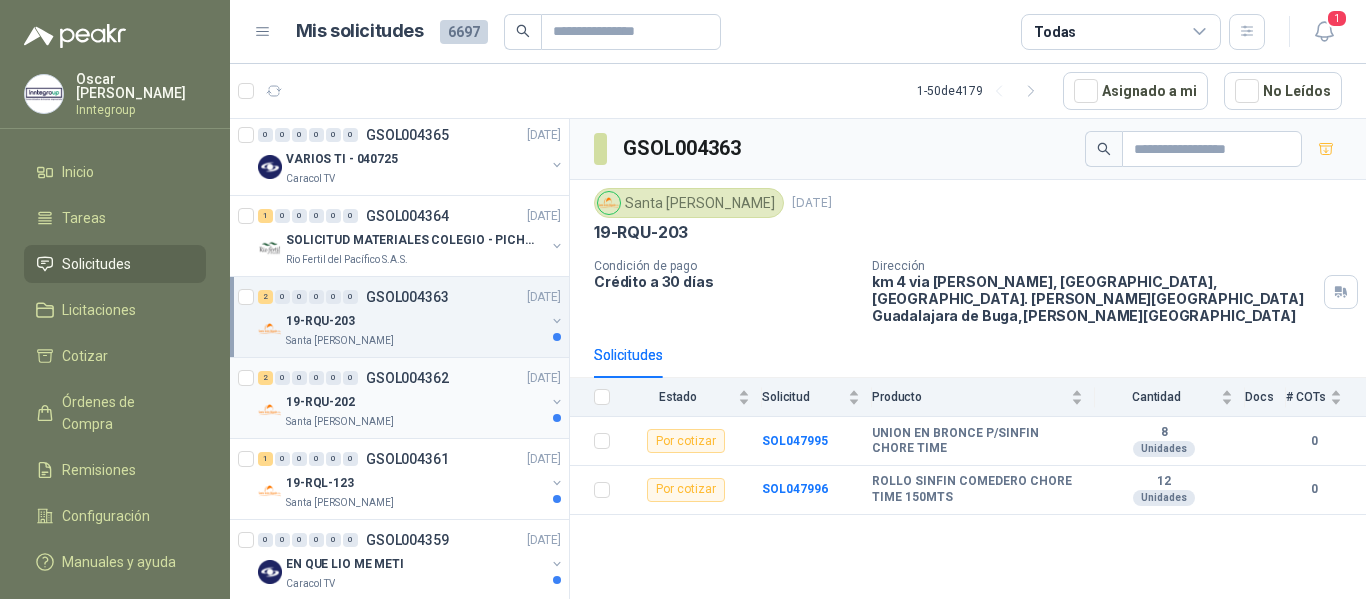 click on "GSOL004362" at bounding box center [407, 378] 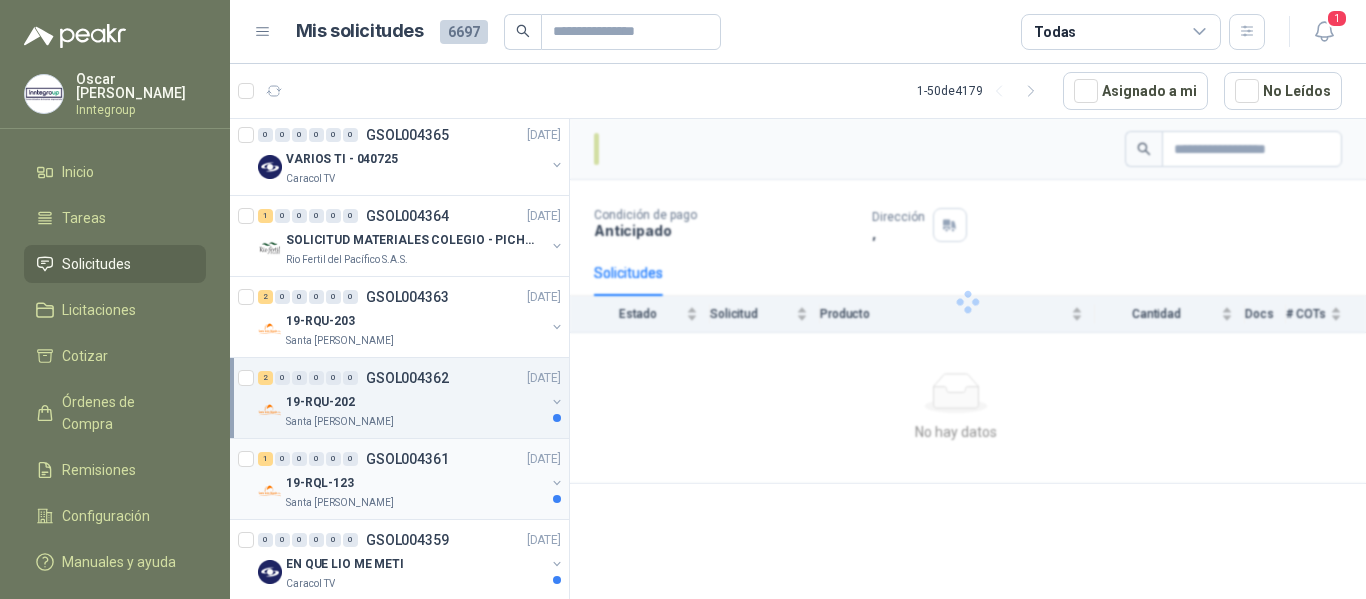 drag, startPoint x: 432, startPoint y: 460, endPoint x: 430, endPoint y: 502, distance: 42.047592 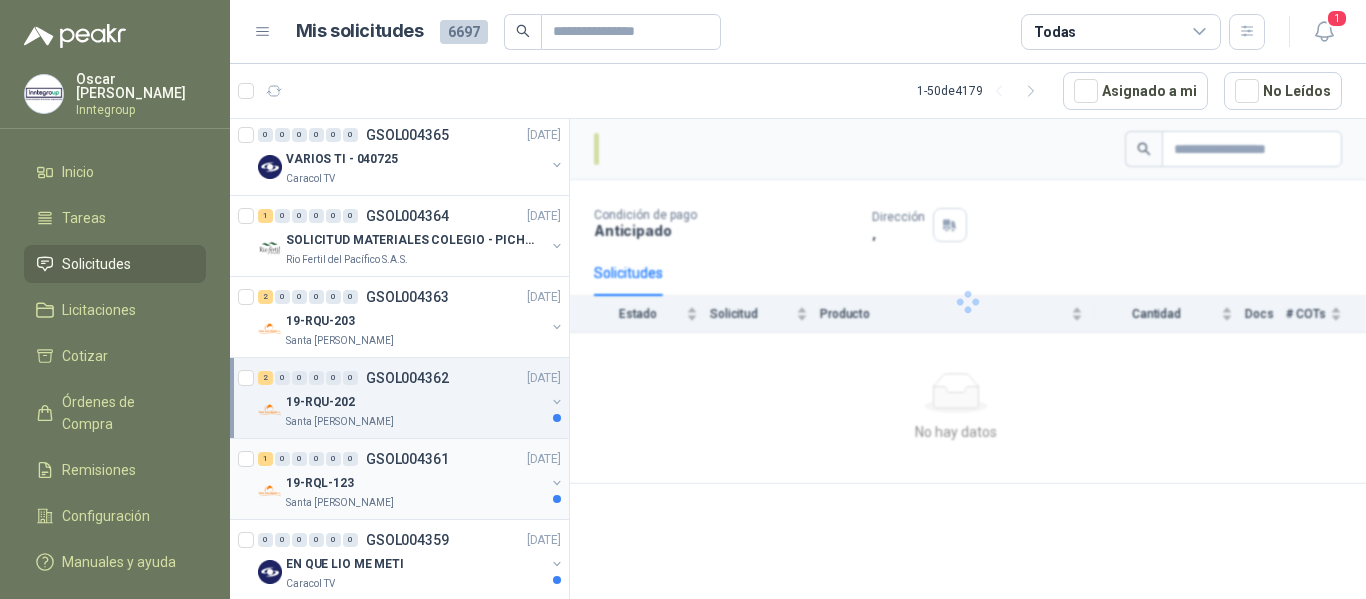 click on "GSOL004361" at bounding box center (407, 459) 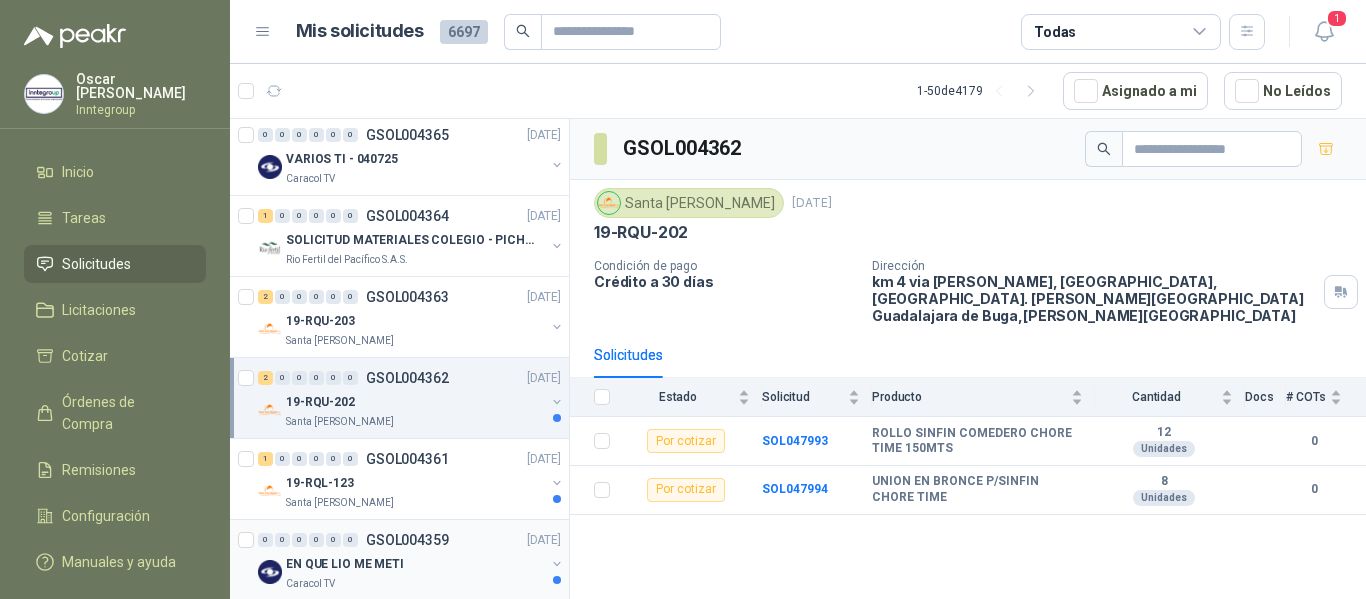 click on "0   0   0   0   0   0   GSOL004359 04/07/25   EN QUE LIO ME METI Caracol TV" at bounding box center (399, 560) 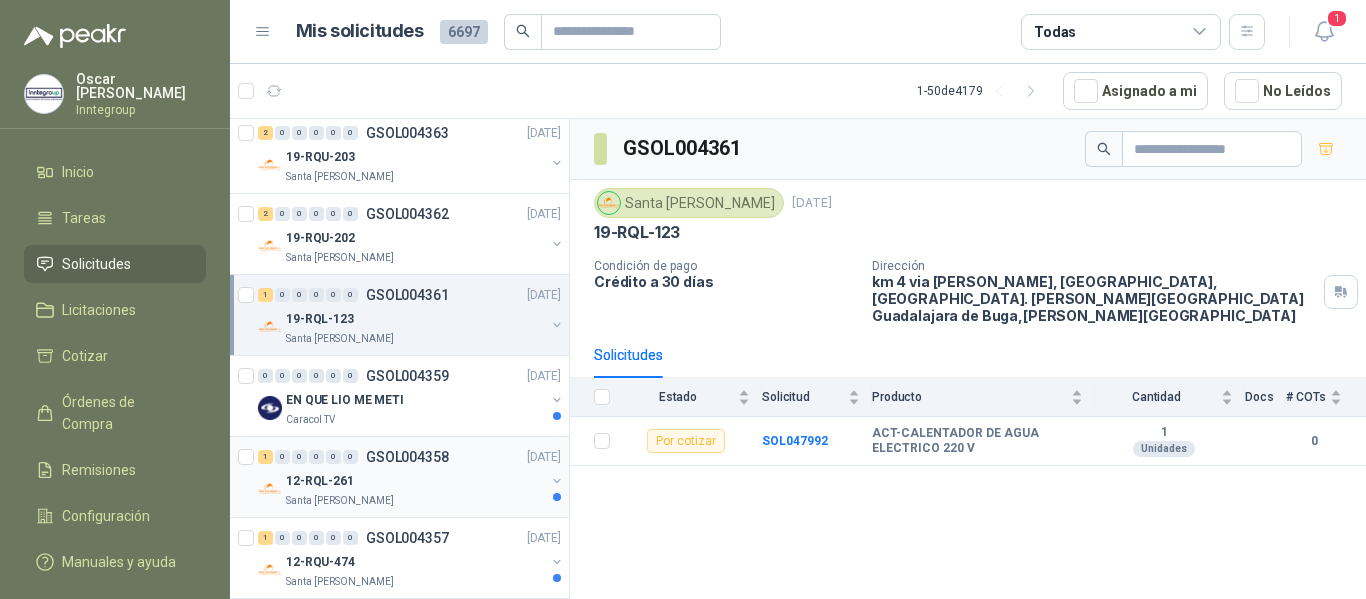 scroll, scrollTop: 1500, scrollLeft: 0, axis: vertical 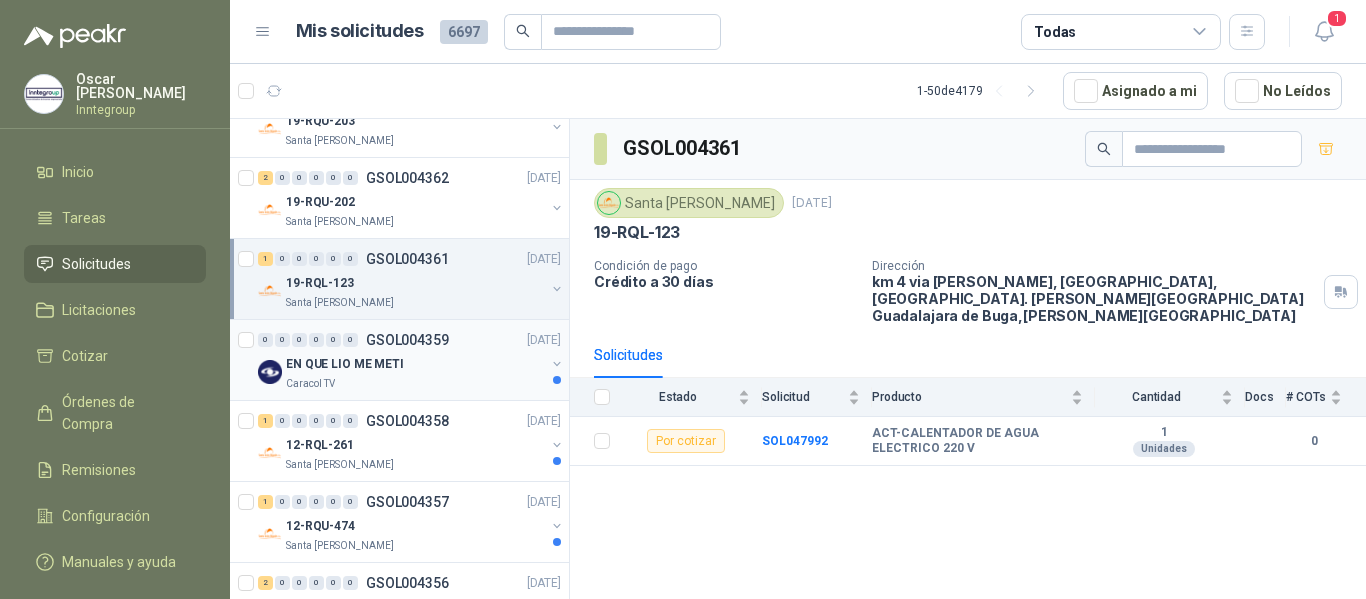 click on "Caracol TV" at bounding box center [415, 384] 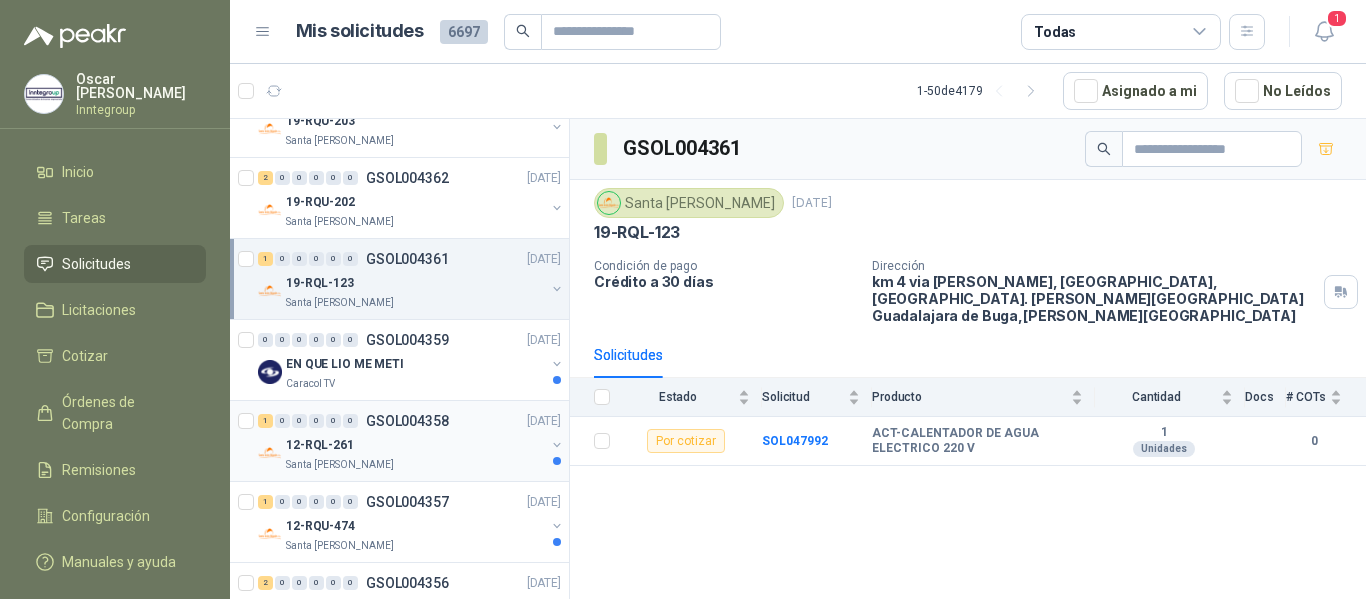 click on "Santa [PERSON_NAME]" at bounding box center [415, 465] 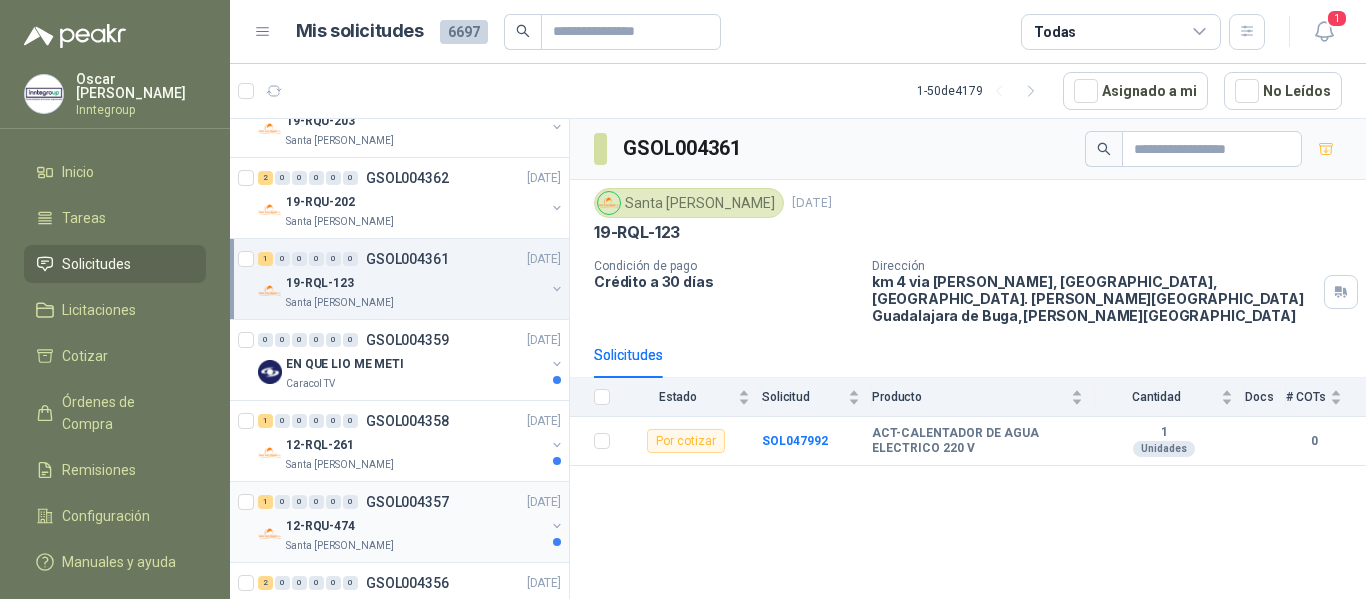 click on "12-RQU-474" at bounding box center [415, 526] 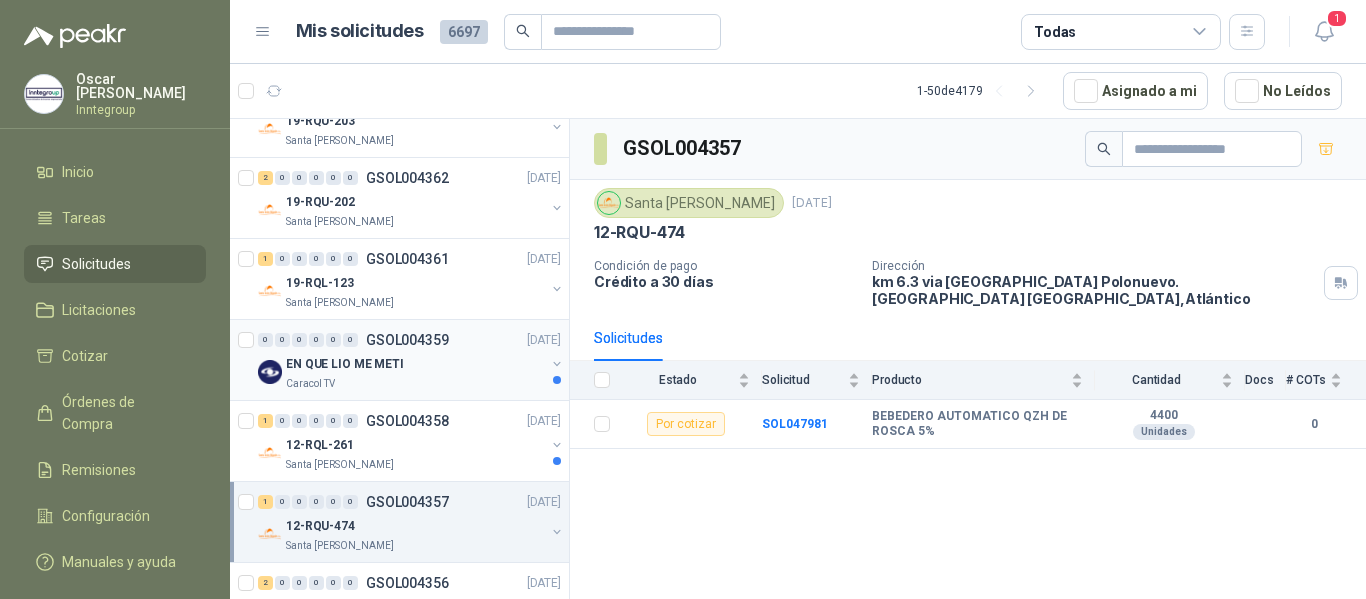 click on "0   0   0   0   0   0   GSOL004359 04/07/25" at bounding box center [411, 340] 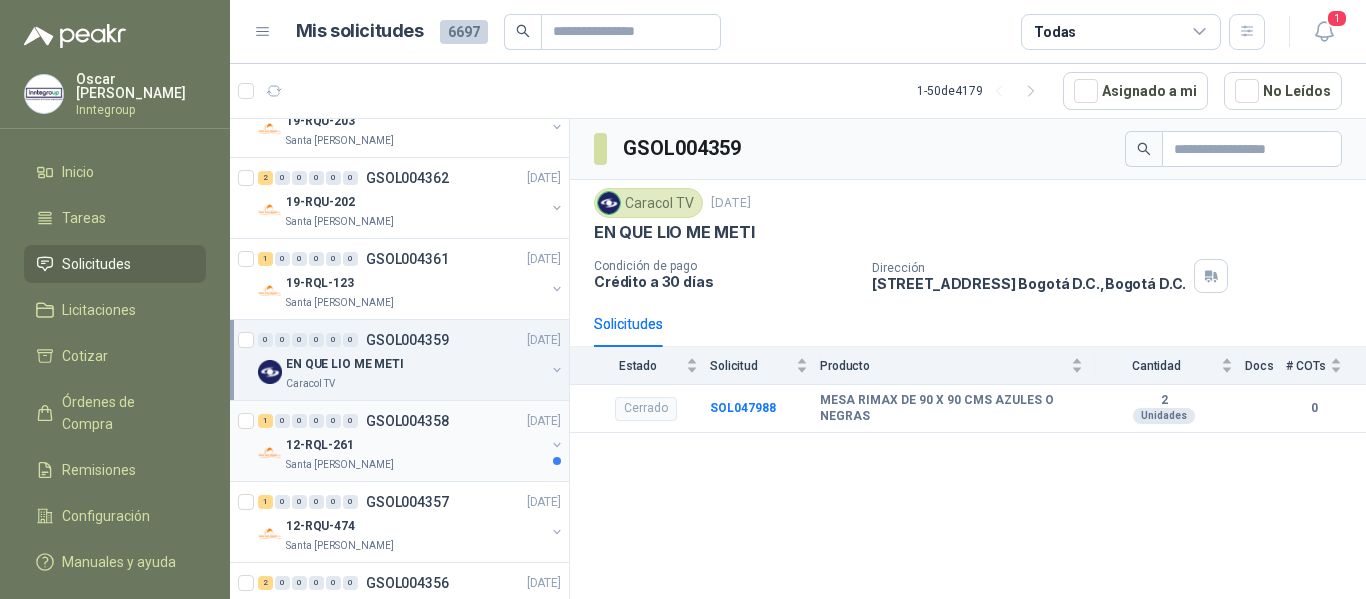 click on "1   0   0   0   0   0   GSOL004358 04/07/25" at bounding box center [411, 421] 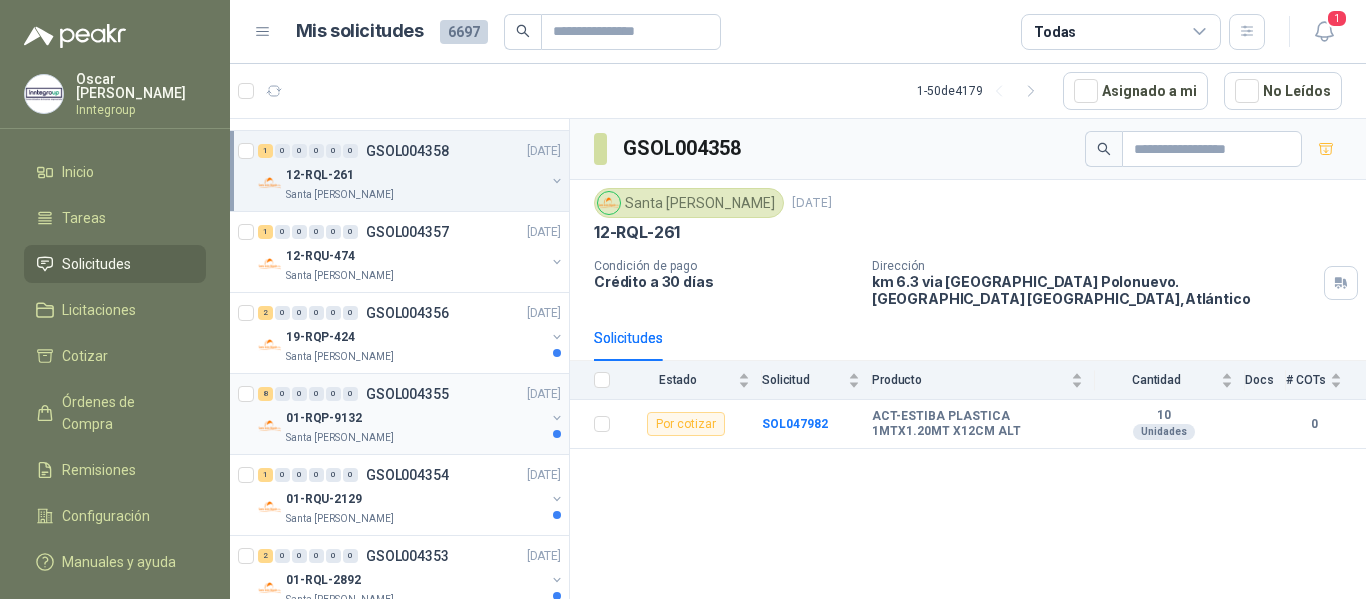 scroll, scrollTop: 1800, scrollLeft: 0, axis: vertical 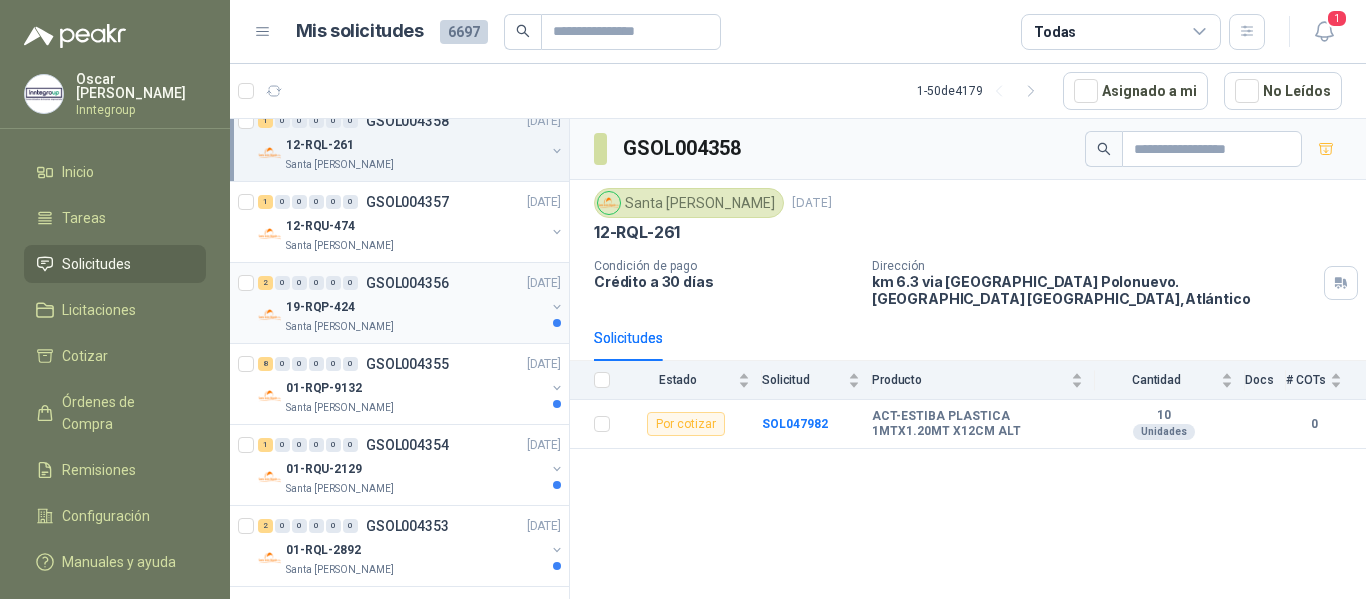 click on "19-RQP-424" at bounding box center [415, 307] 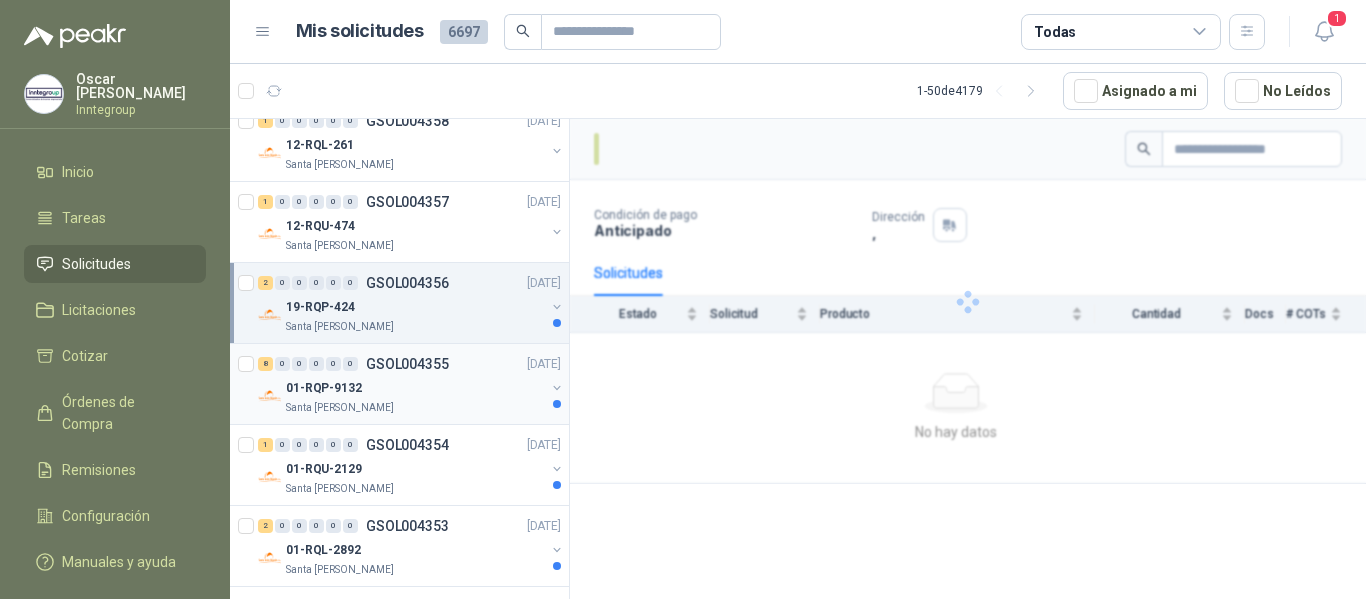 click on "01-RQP-9132" at bounding box center [415, 388] 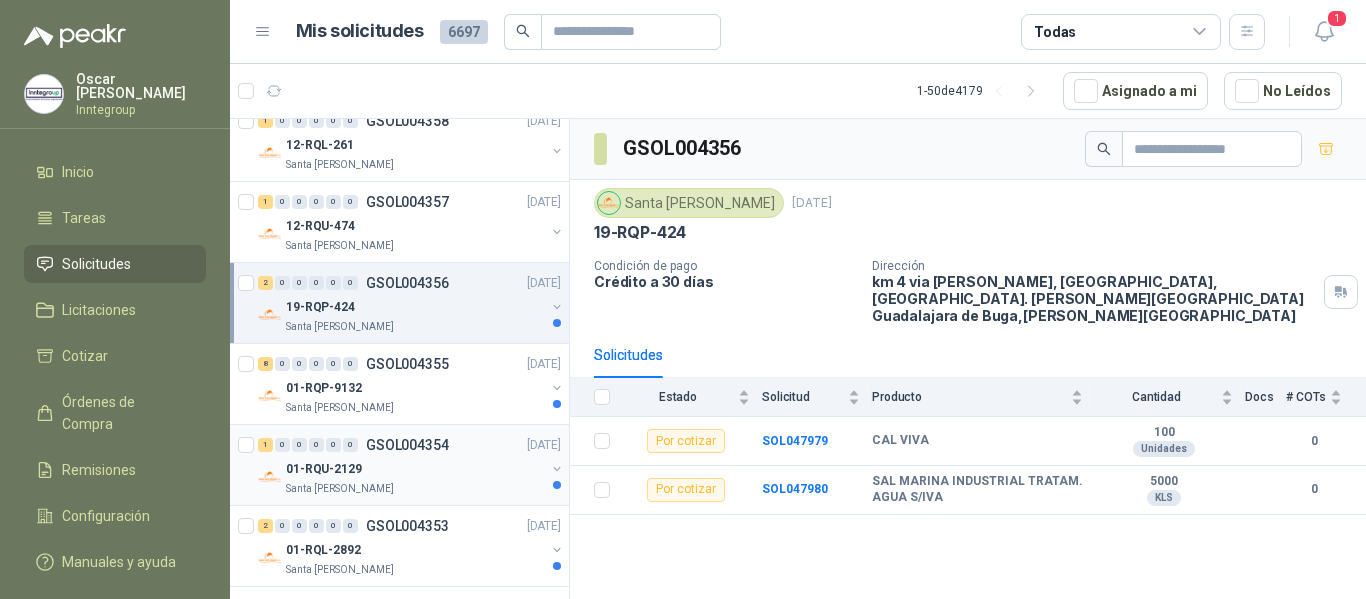 click on "1   0   0   0   0   0   GSOL004354 04/07/25" at bounding box center (411, 445) 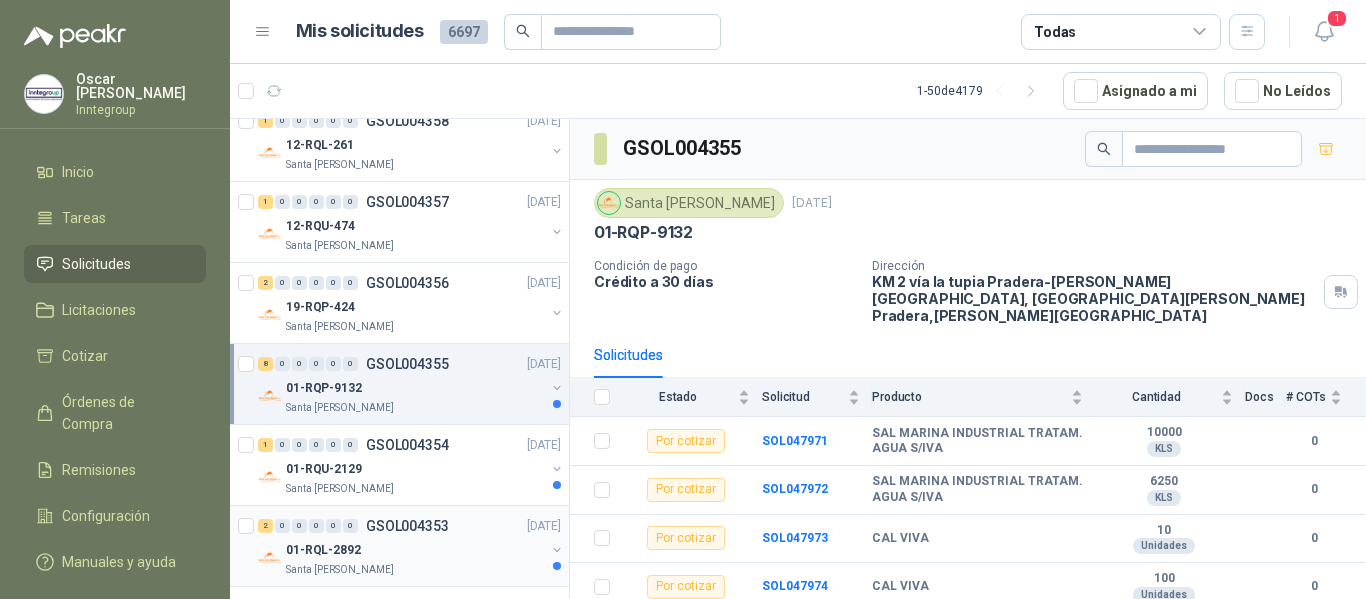 click on "2   0   0   0   0   0   GSOL004353 04/07/25" at bounding box center (411, 526) 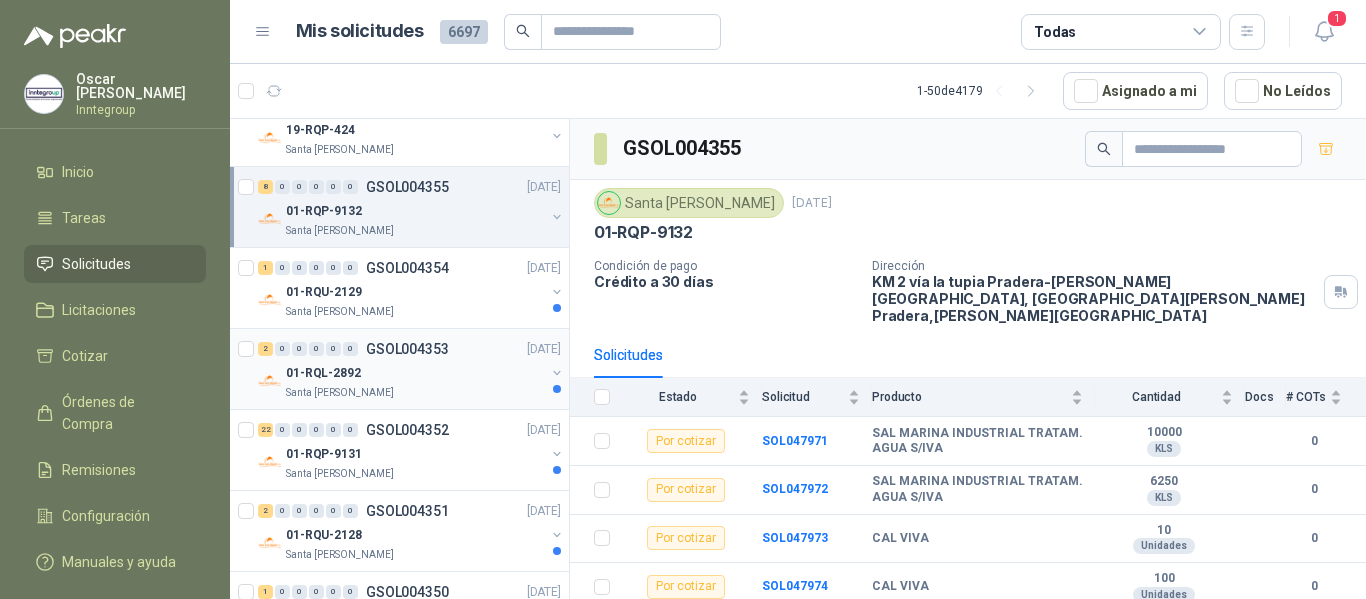 scroll, scrollTop: 2000, scrollLeft: 0, axis: vertical 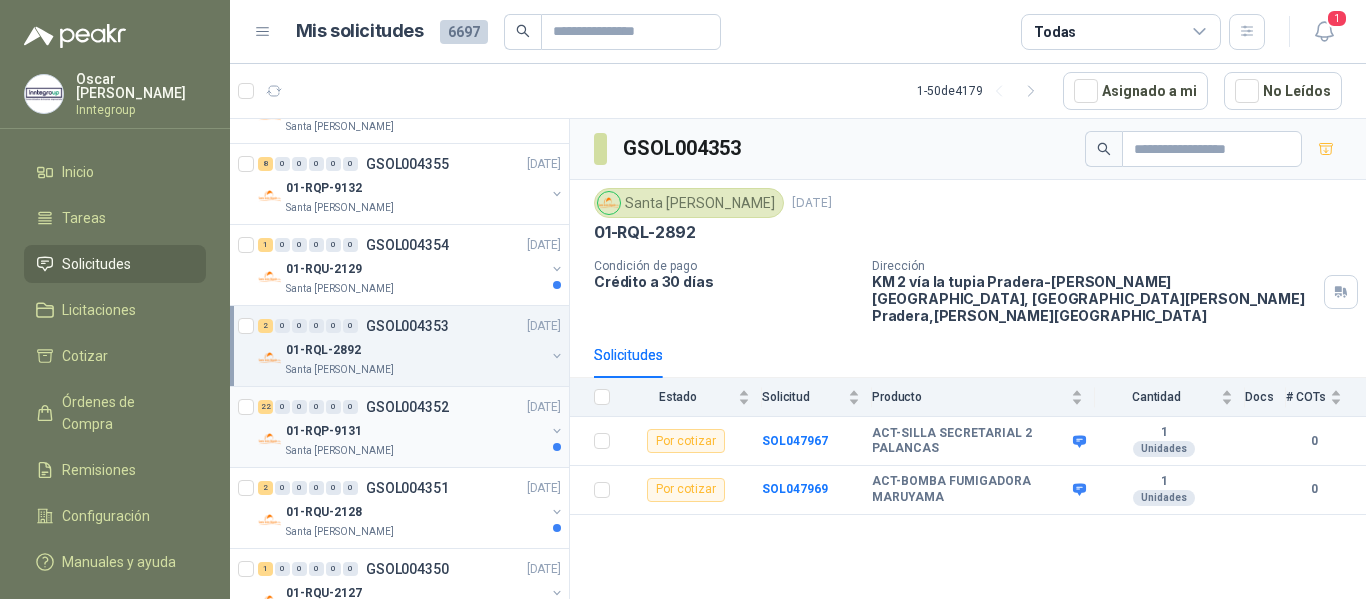 drag, startPoint x: 416, startPoint y: 441, endPoint x: 426, endPoint y: 412, distance: 30.675724 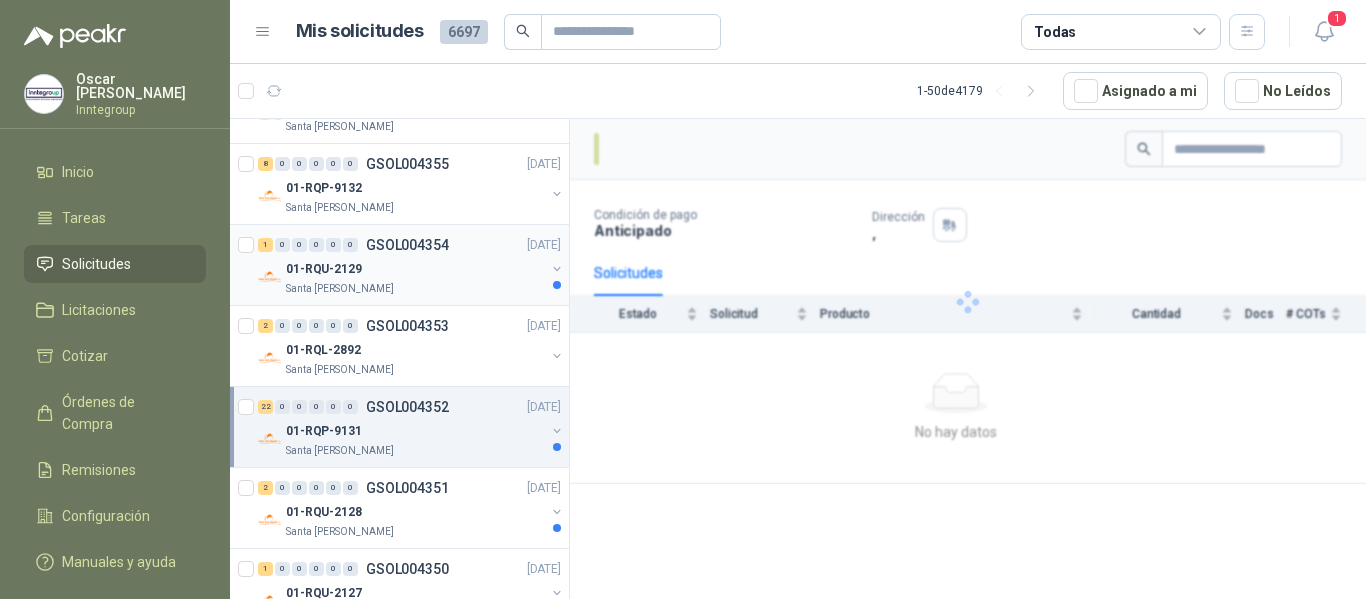 click on "01-RQU-2129" at bounding box center (415, 269) 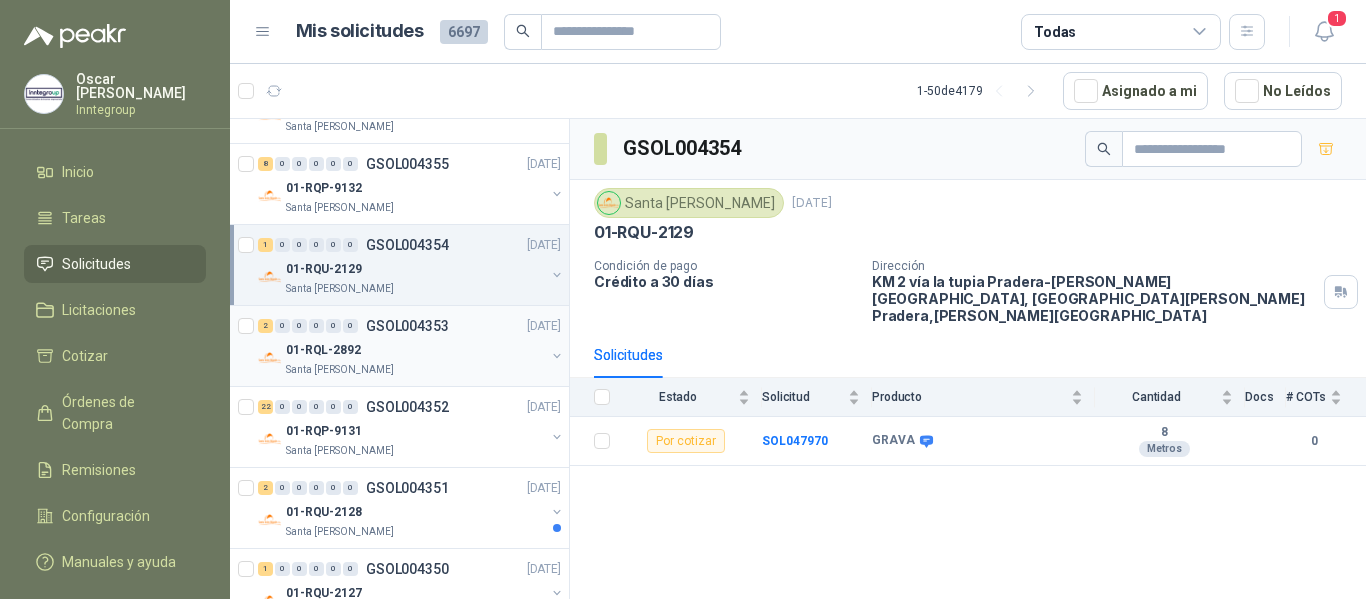 scroll, scrollTop: 2100, scrollLeft: 0, axis: vertical 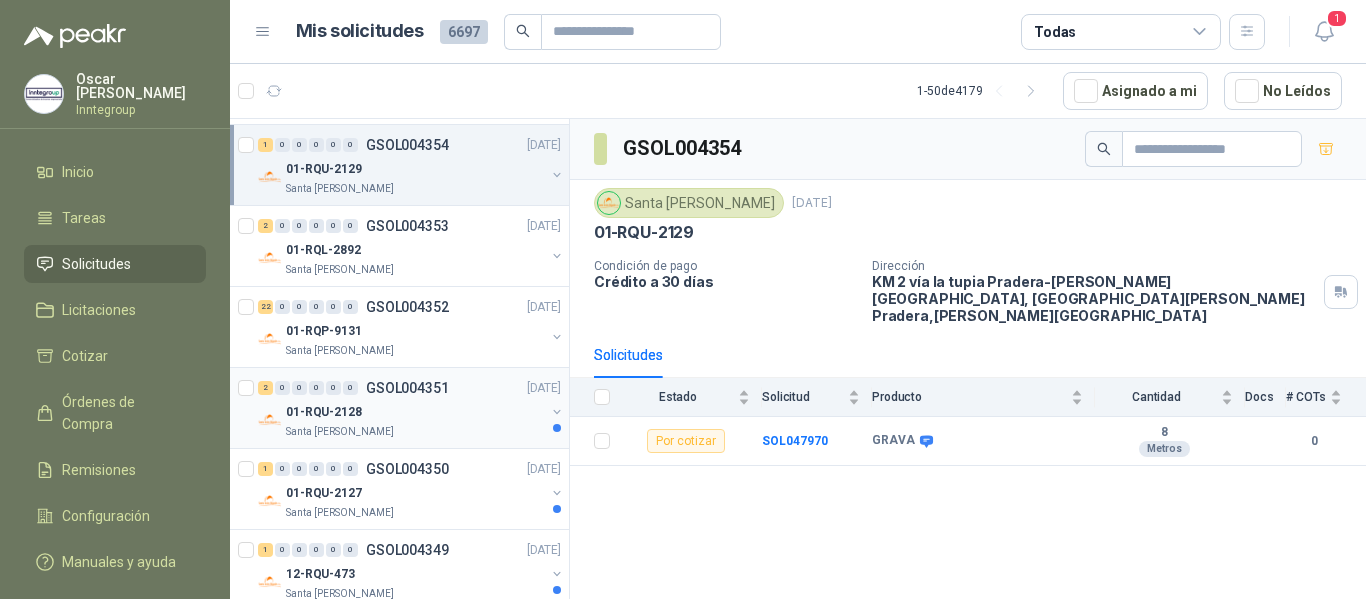 click on "Santa [PERSON_NAME]" at bounding box center [415, 432] 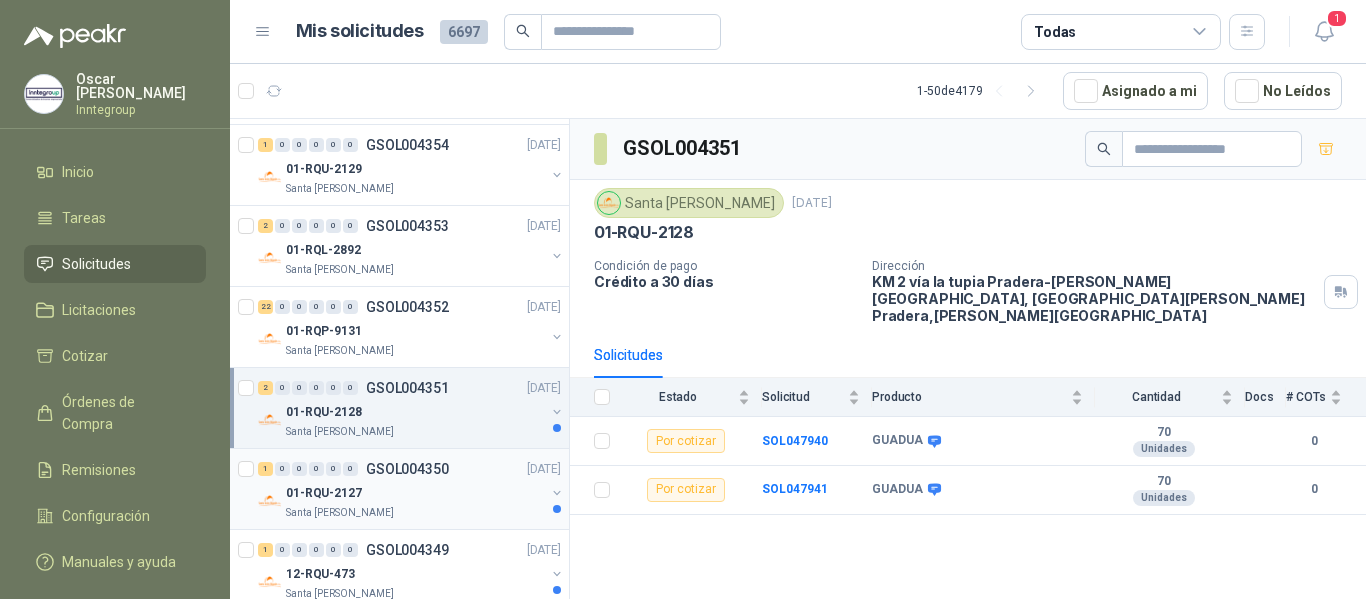 click on "01-RQU-2127" at bounding box center (415, 493) 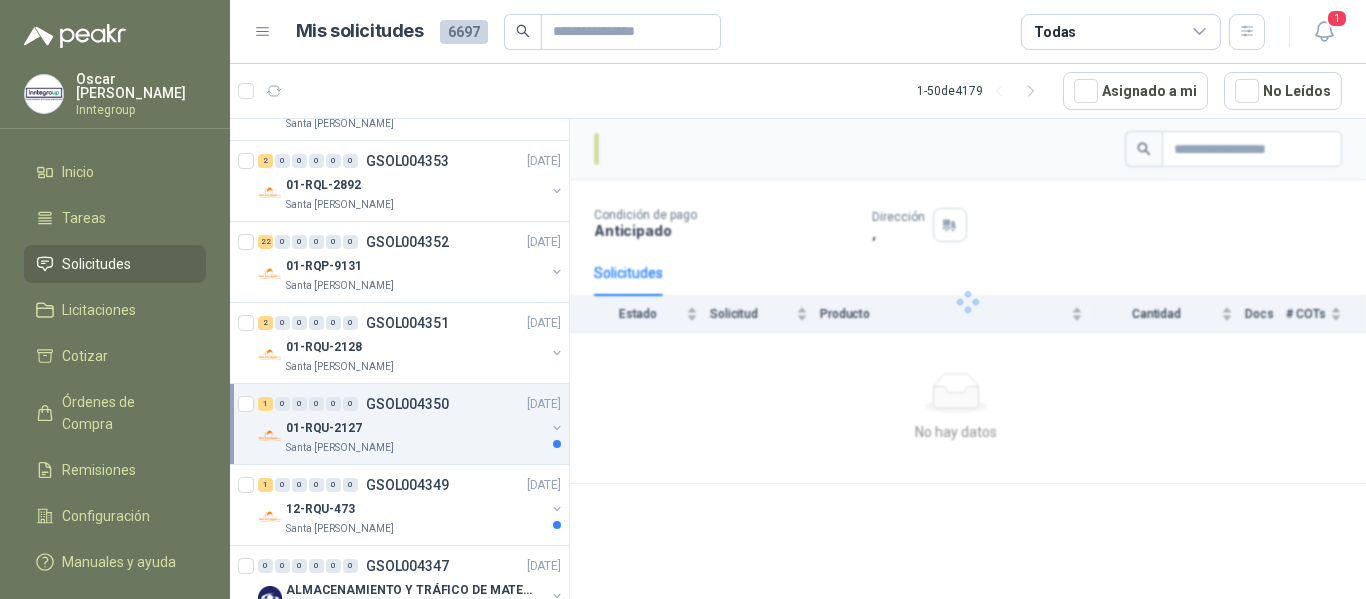 scroll, scrollTop: 2200, scrollLeft: 0, axis: vertical 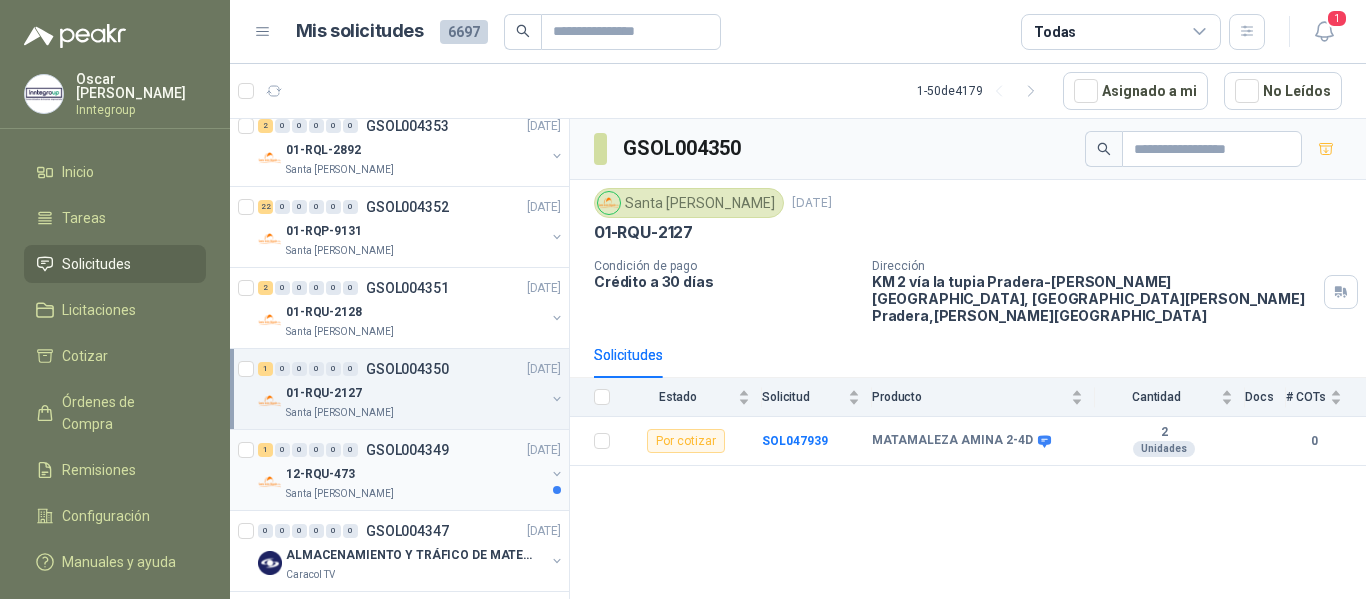 click on "GSOL004349" at bounding box center [407, 450] 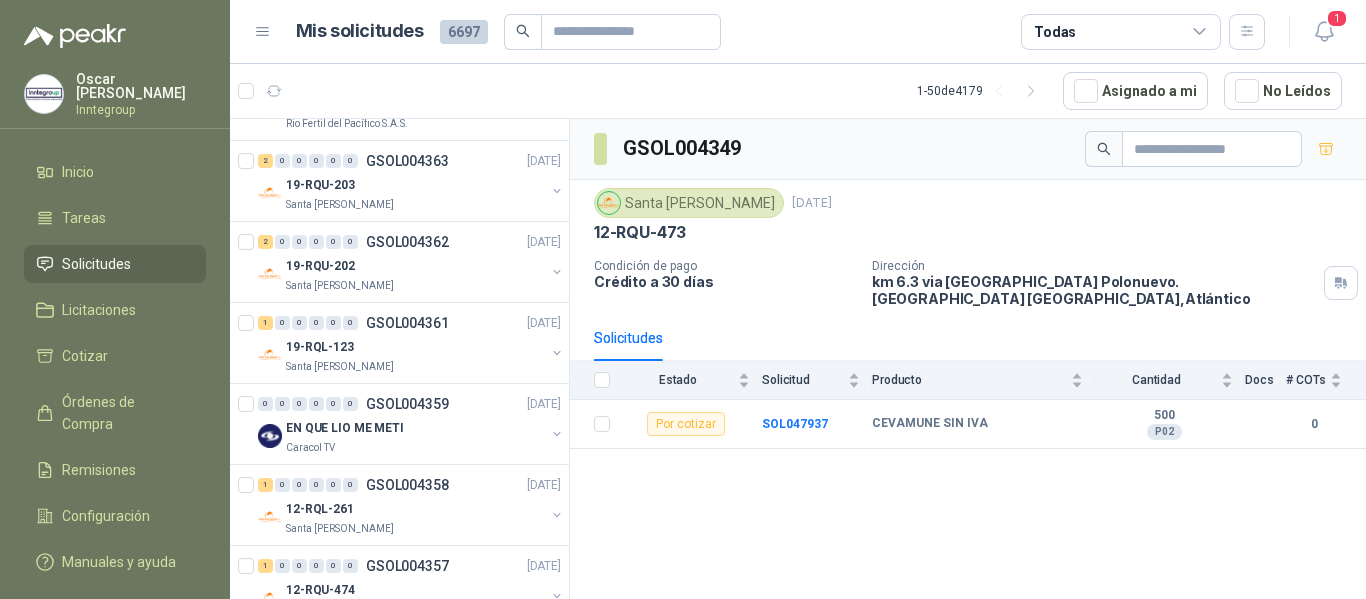 scroll, scrollTop: 0, scrollLeft: 0, axis: both 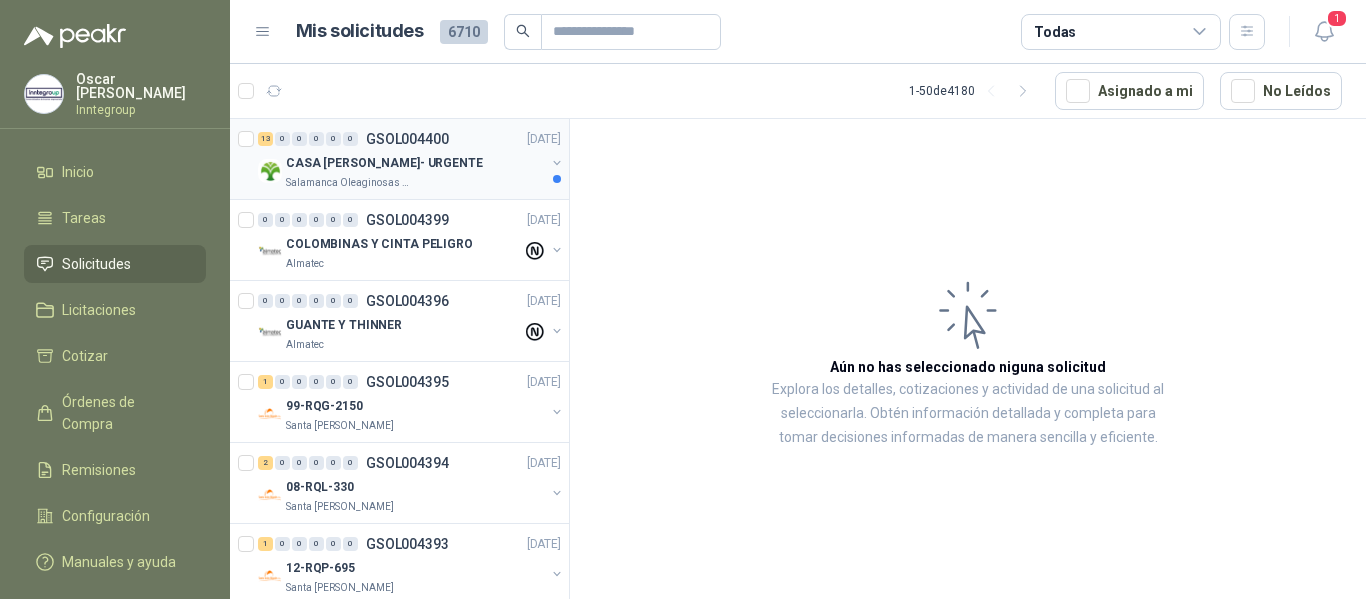 click on "CASA [PERSON_NAME]- URGENTE" at bounding box center [415, 163] 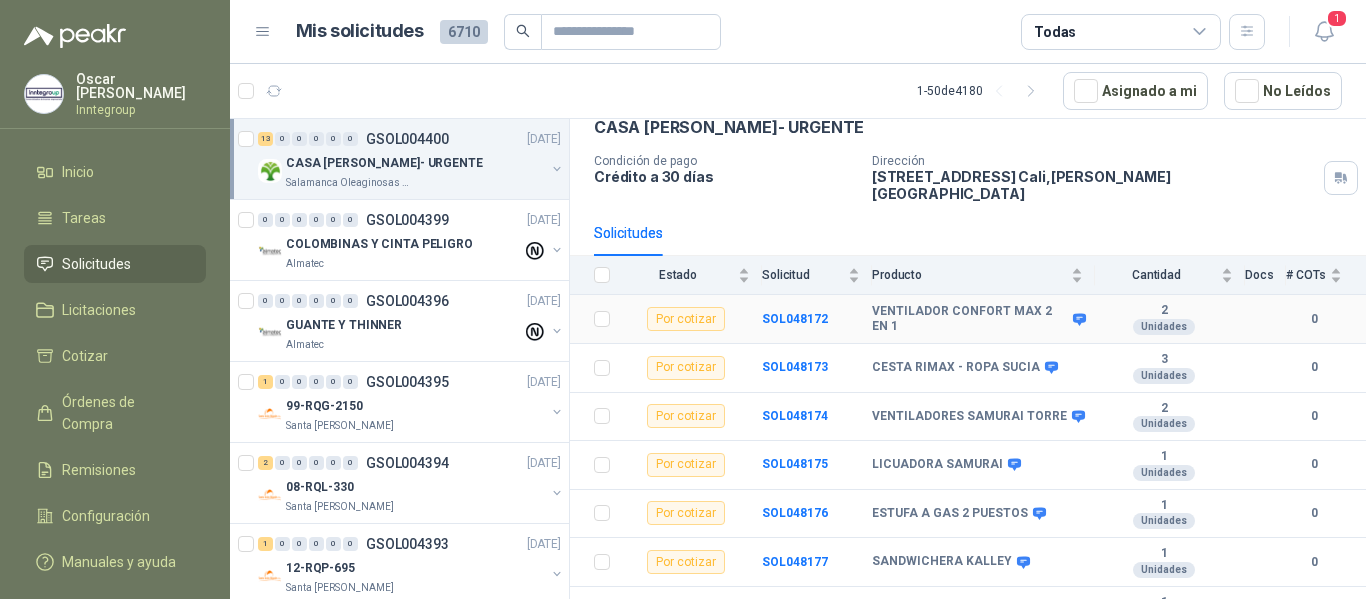 scroll, scrollTop: 200, scrollLeft: 0, axis: vertical 